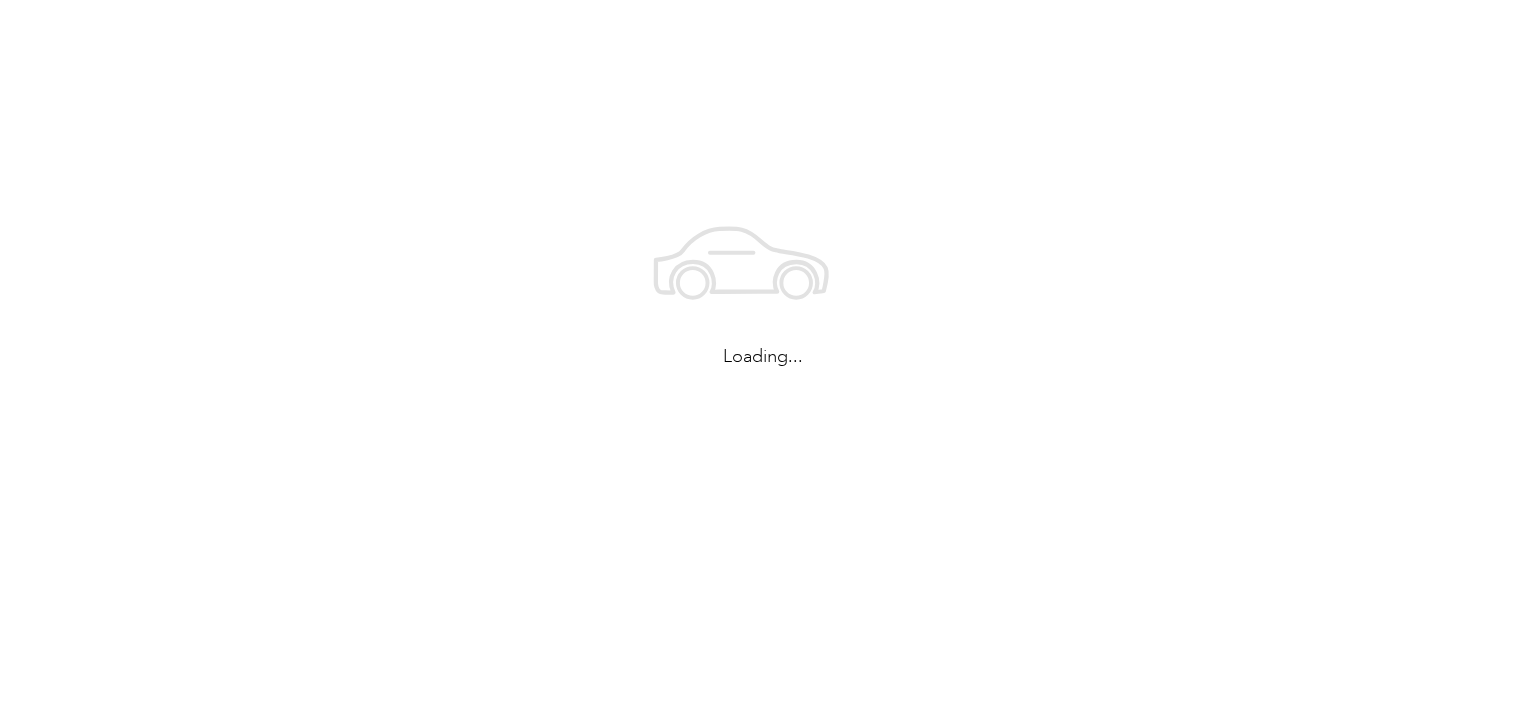 scroll, scrollTop: 0, scrollLeft: 0, axis: both 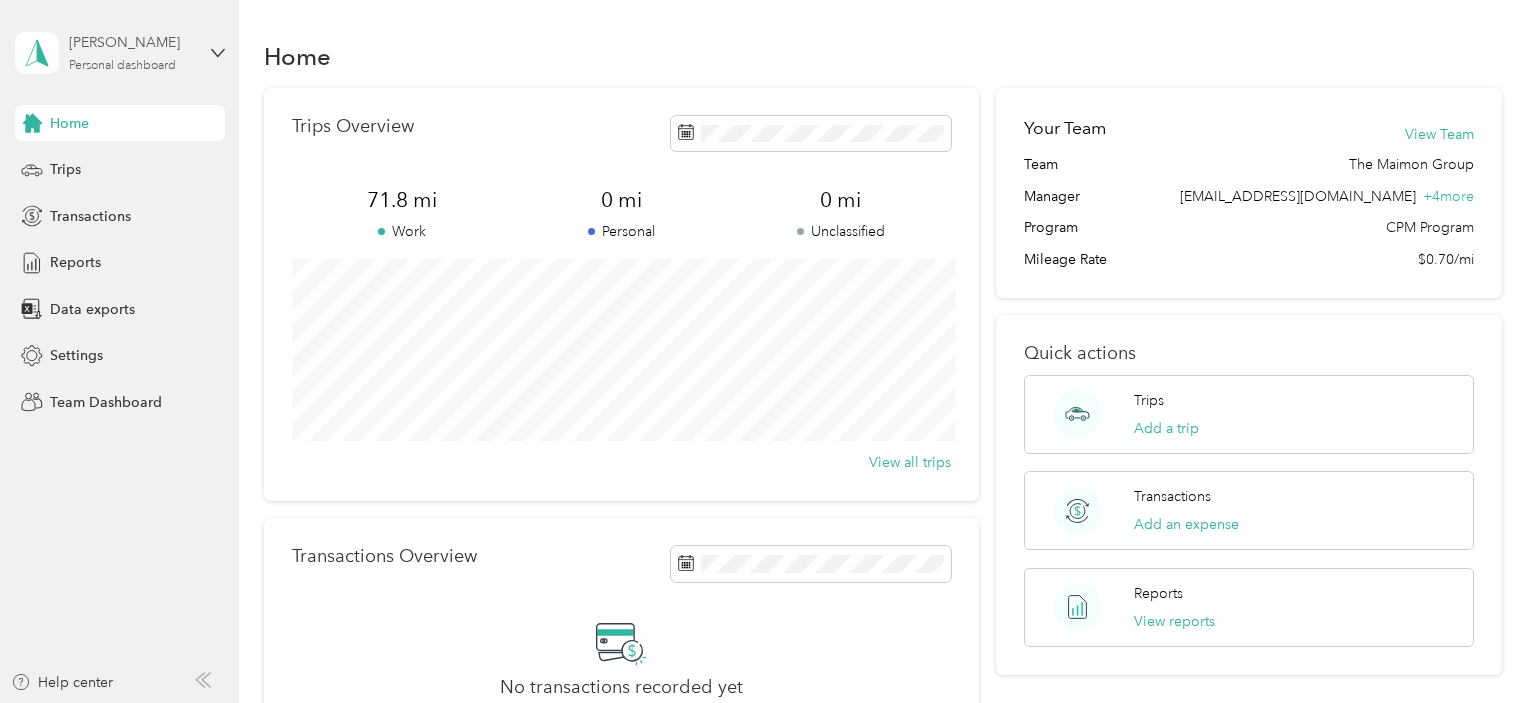 click on "[PERSON_NAME]" at bounding box center [131, 42] 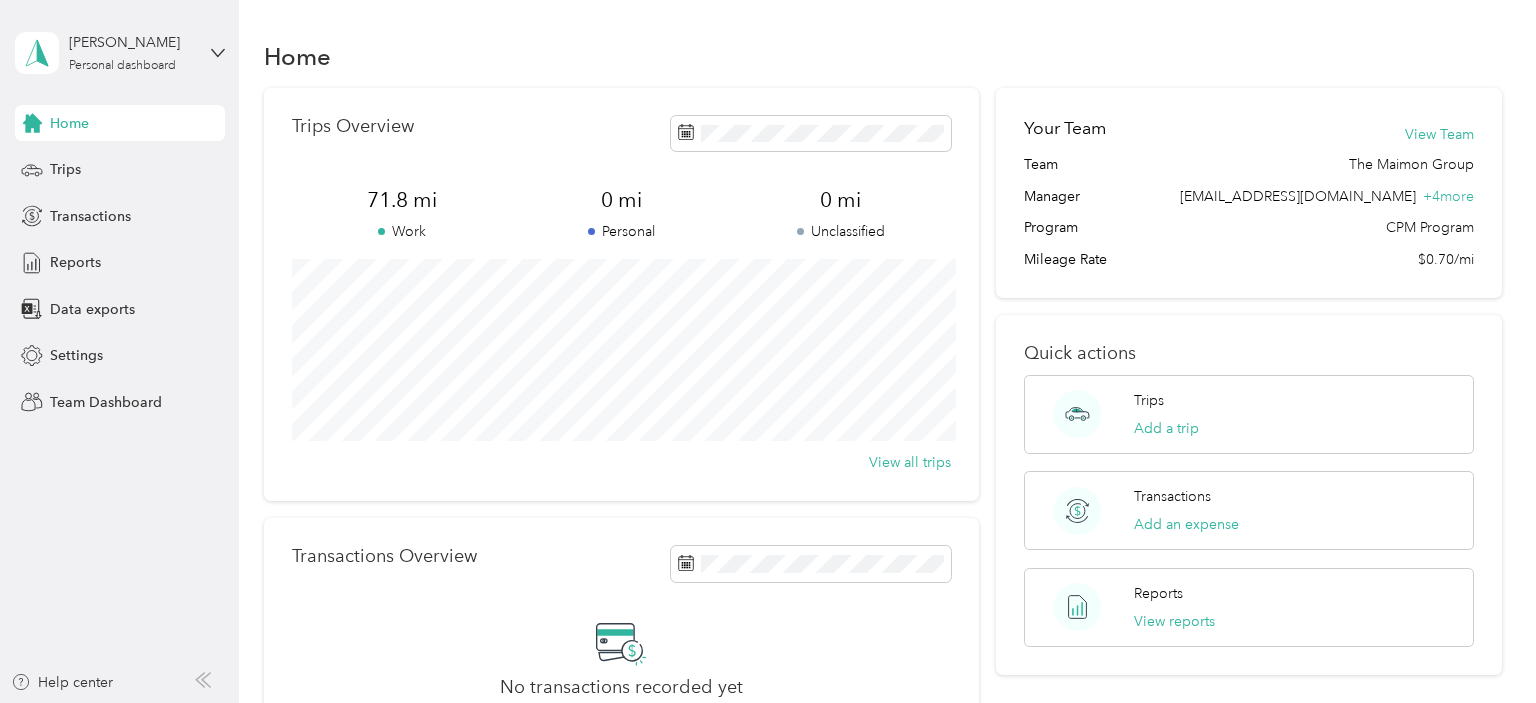 click on "Team dashboard" at bounding box center (282, 158) 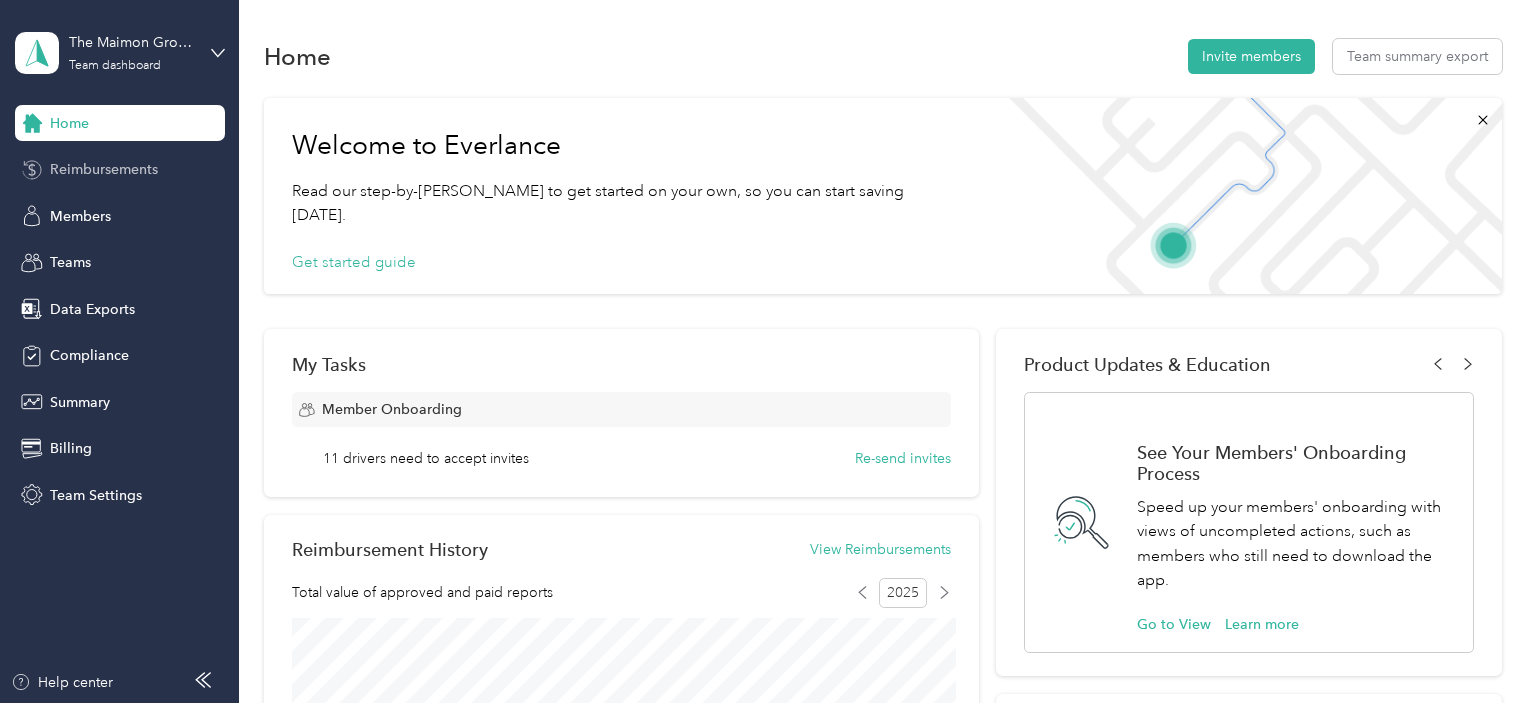 click on "Reimbursements" at bounding box center [104, 169] 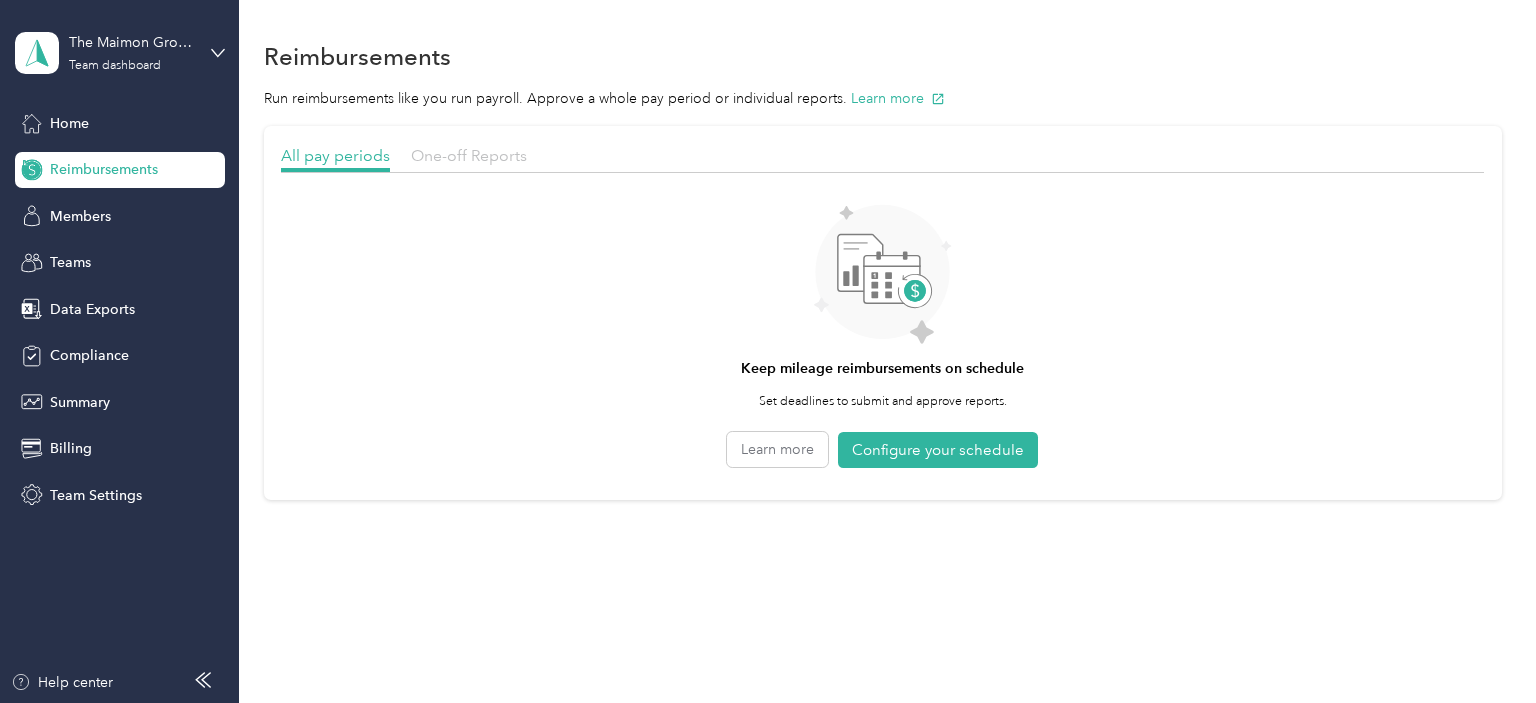 click on "One-off Reports" at bounding box center (469, 155) 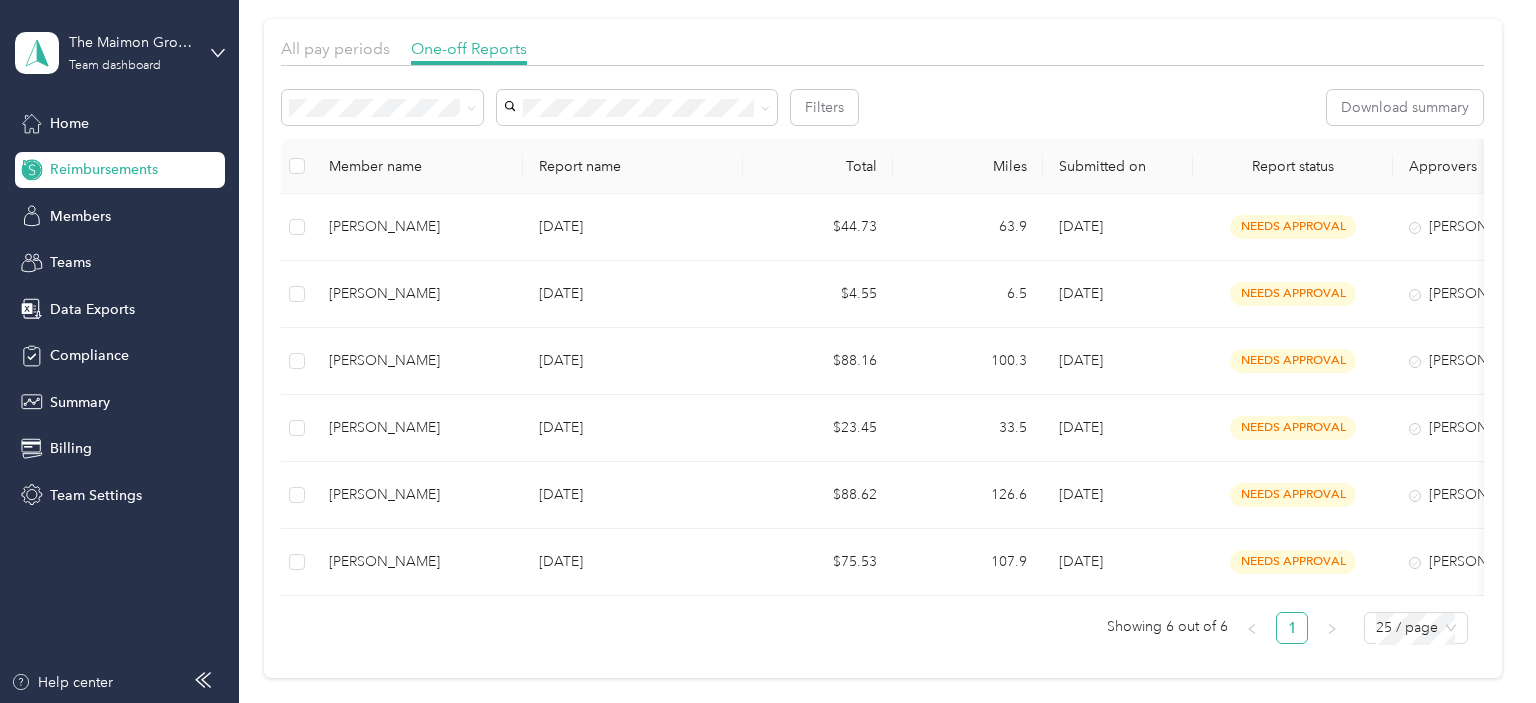 scroll, scrollTop: 101, scrollLeft: 0, axis: vertical 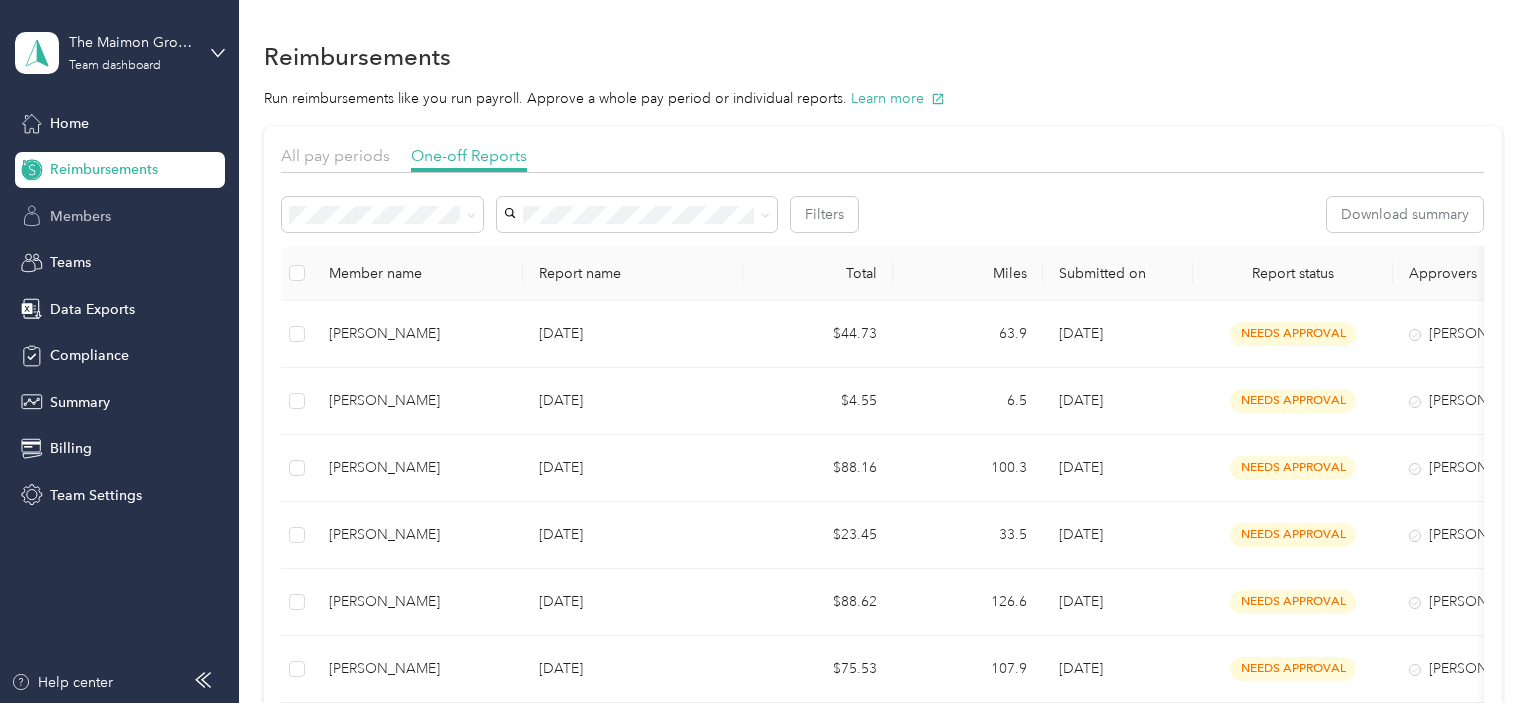 click on "Members" at bounding box center [80, 216] 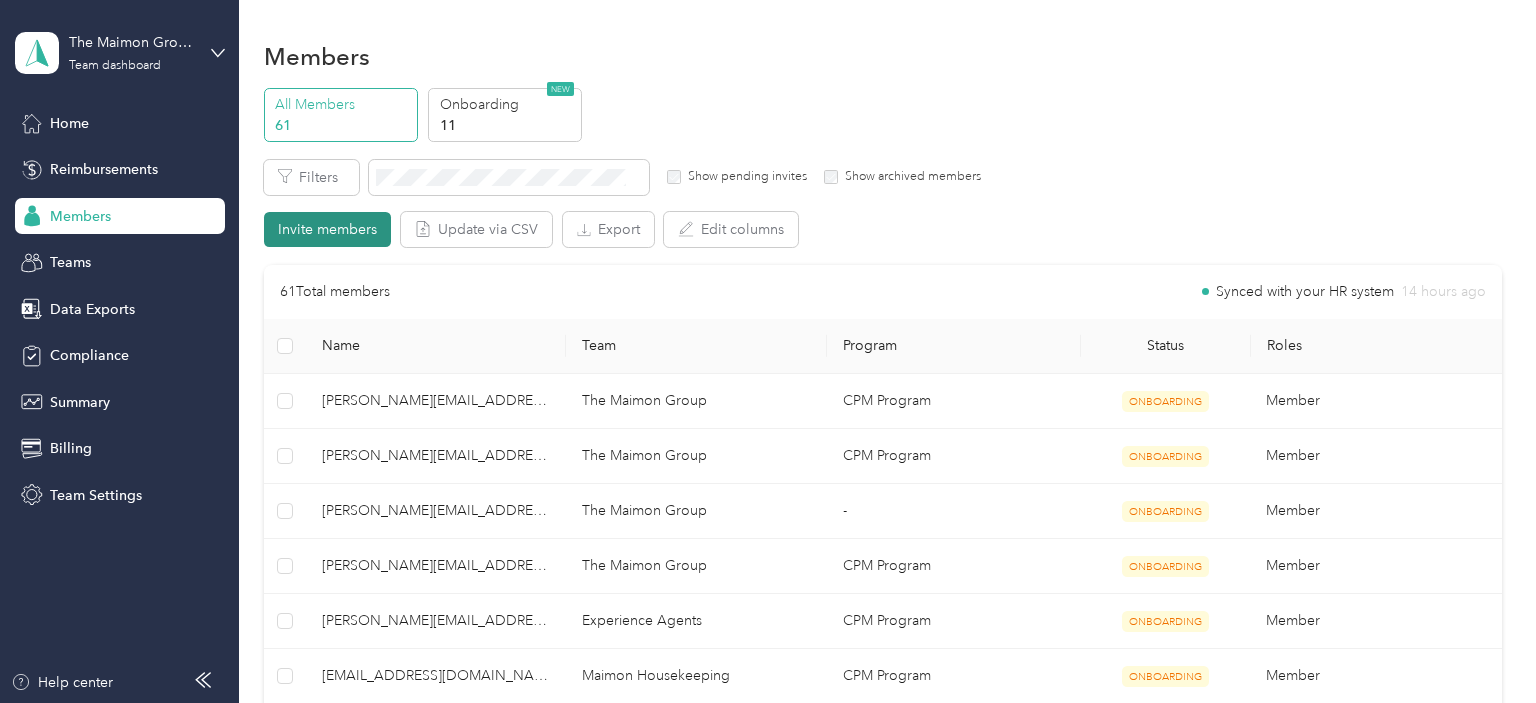 click on "Invite members" at bounding box center [327, 229] 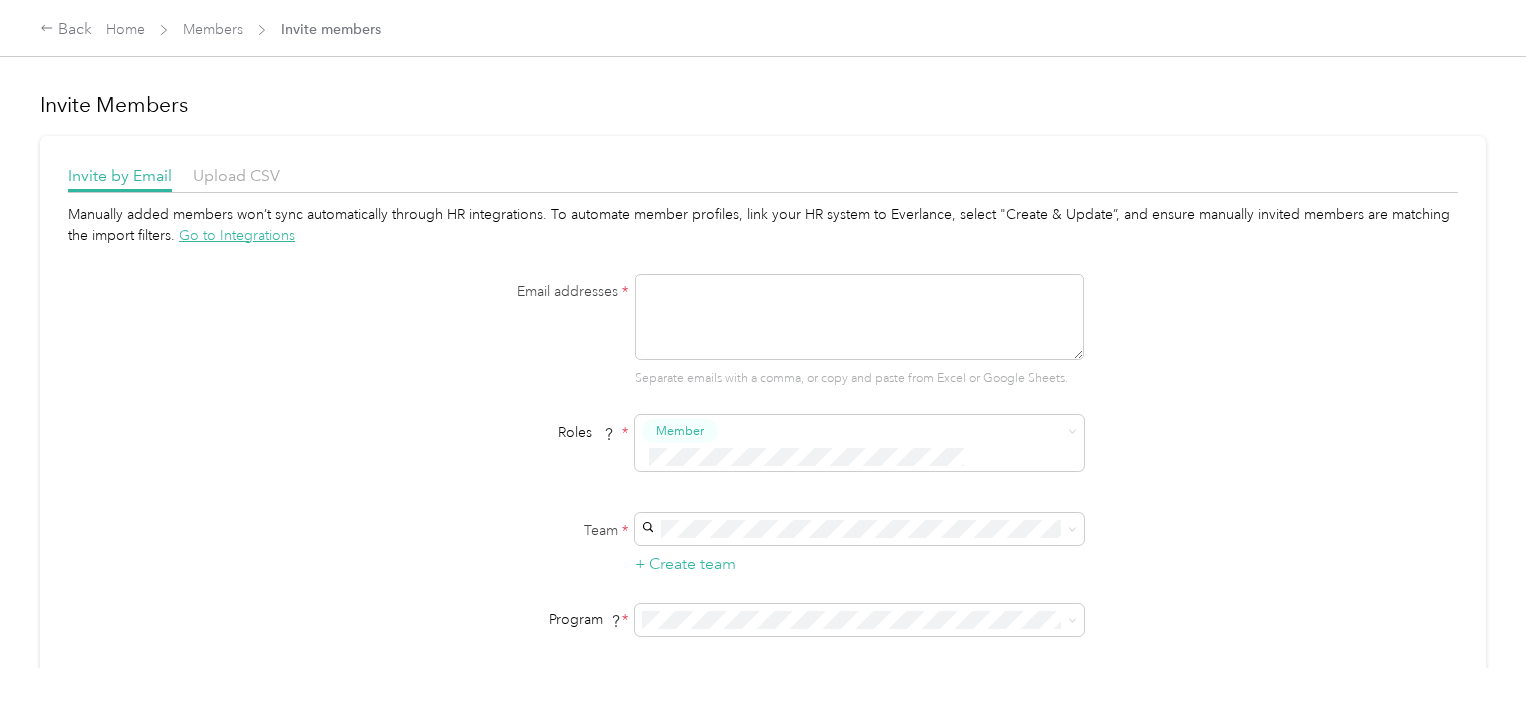 click at bounding box center [859, 317] 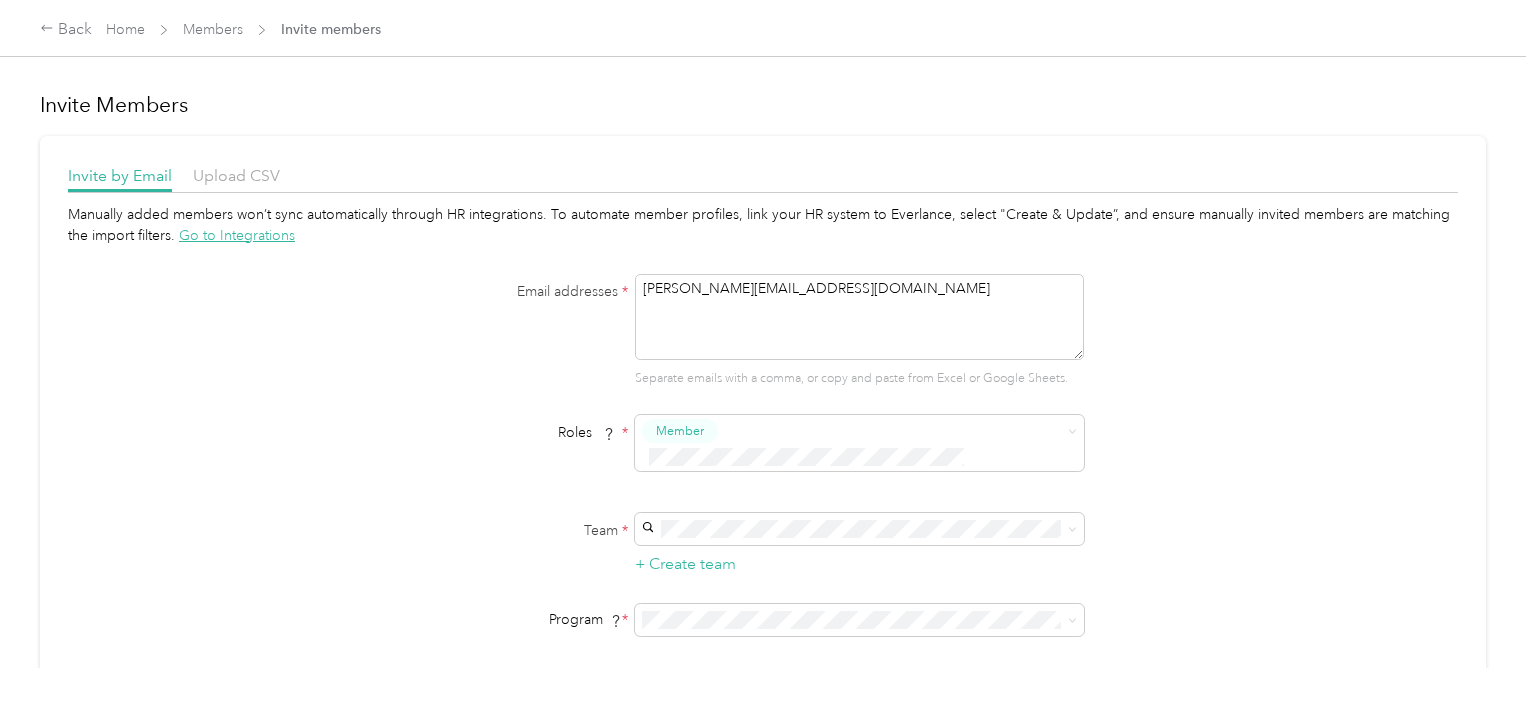 type on "joshua@themaimongroup.com" 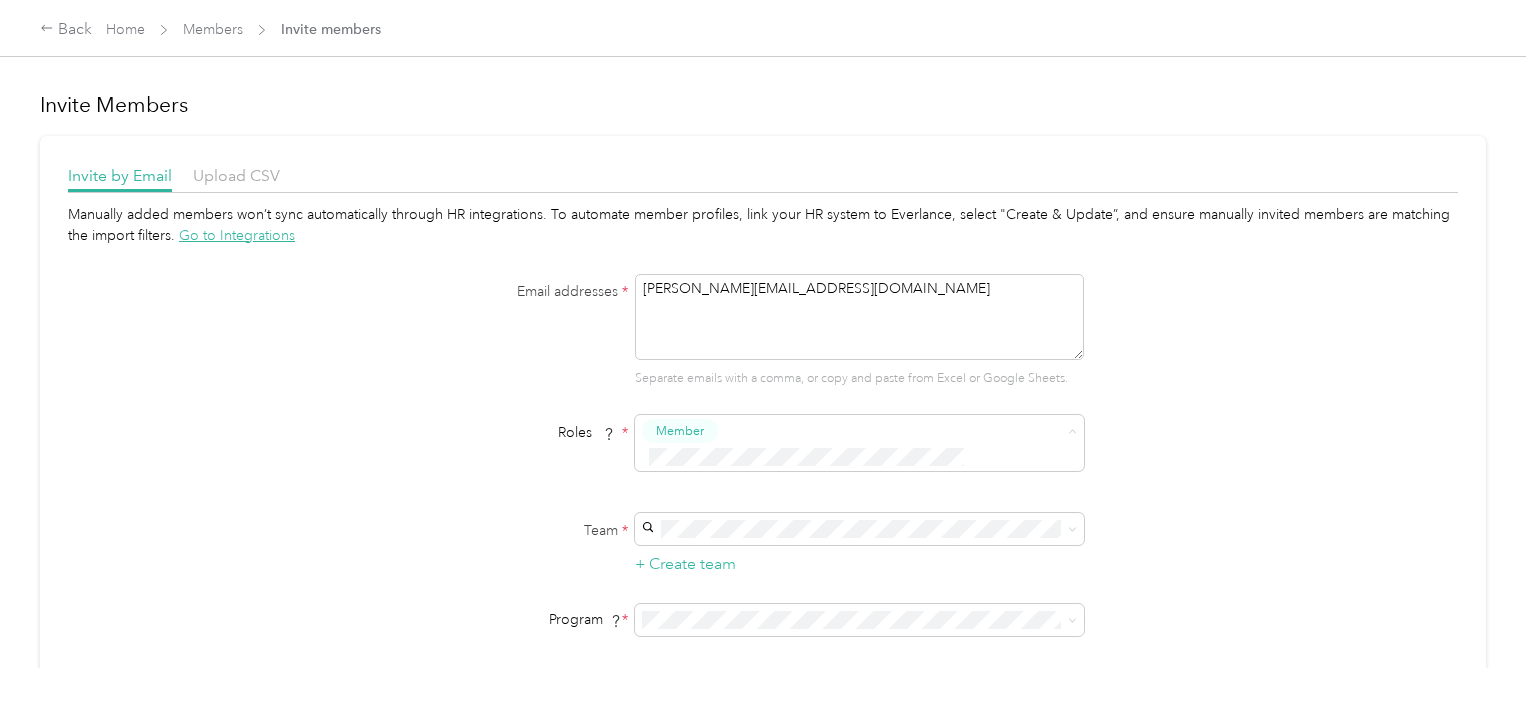 click on "Member" at bounding box center [692, 464] 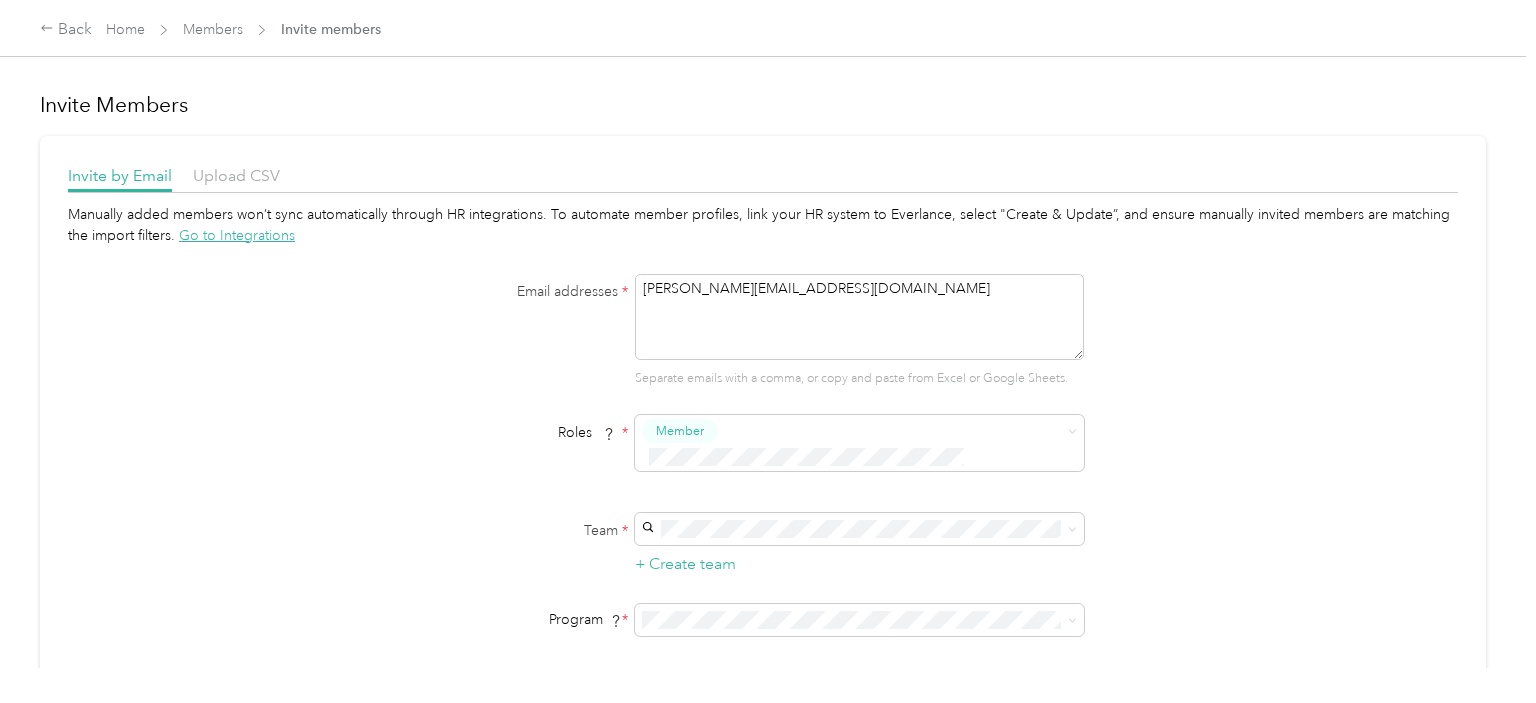 scroll, scrollTop: 202, scrollLeft: 0, axis: vertical 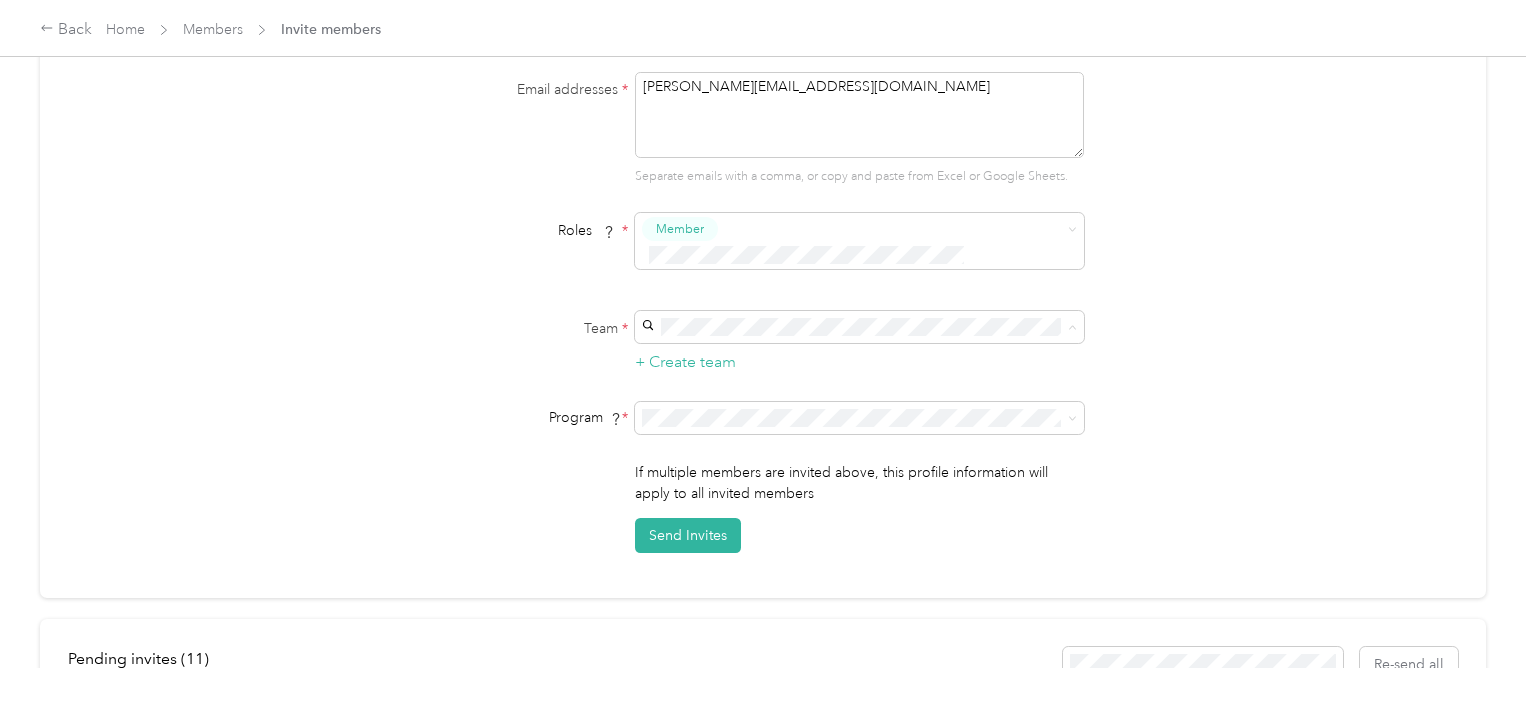 click on "undefined No managers" at bounding box center (864, 347) 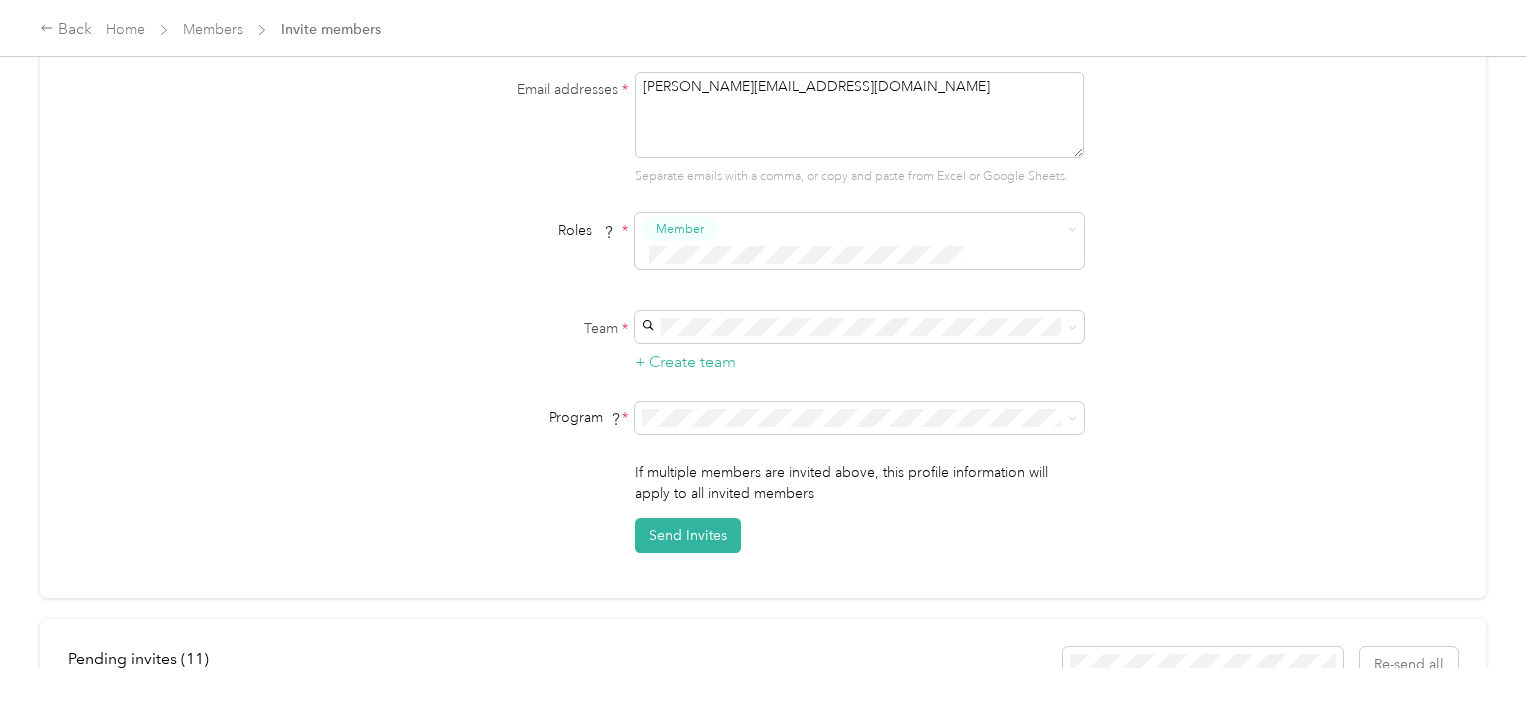 click on "Manually added members won’t sync automatically through HR integrations. To automate member profiles, link your HR system to Everlance, select "Create & Update”, and ensure manually invited members are matching the import filters.   Go to Integrations Email addresses   * joshua@themaimongroup.com
Separate emails with a comma, or copy and paste from Excel or Google Sheets. Roles   * Member   Team   * + Create team Program * Program start date   State   Zip code   Expected Annual Business Miles   miles Must be greater than 5,000 miles If multiple members are invited above, this profile information will apply to all invited members Send Invites" at bounding box center [763, 277] 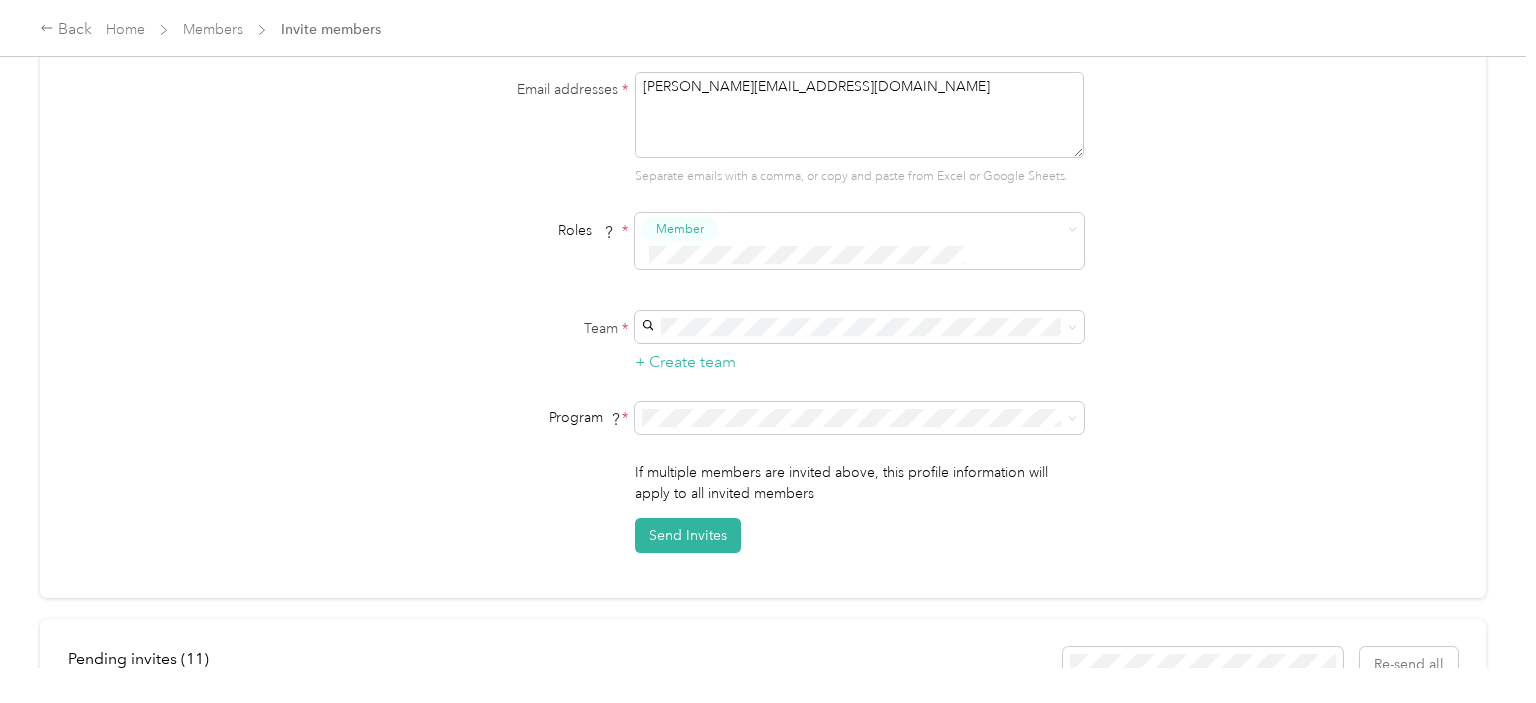 scroll, scrollTop: 151, scrollLeft: 0, axis: vertical 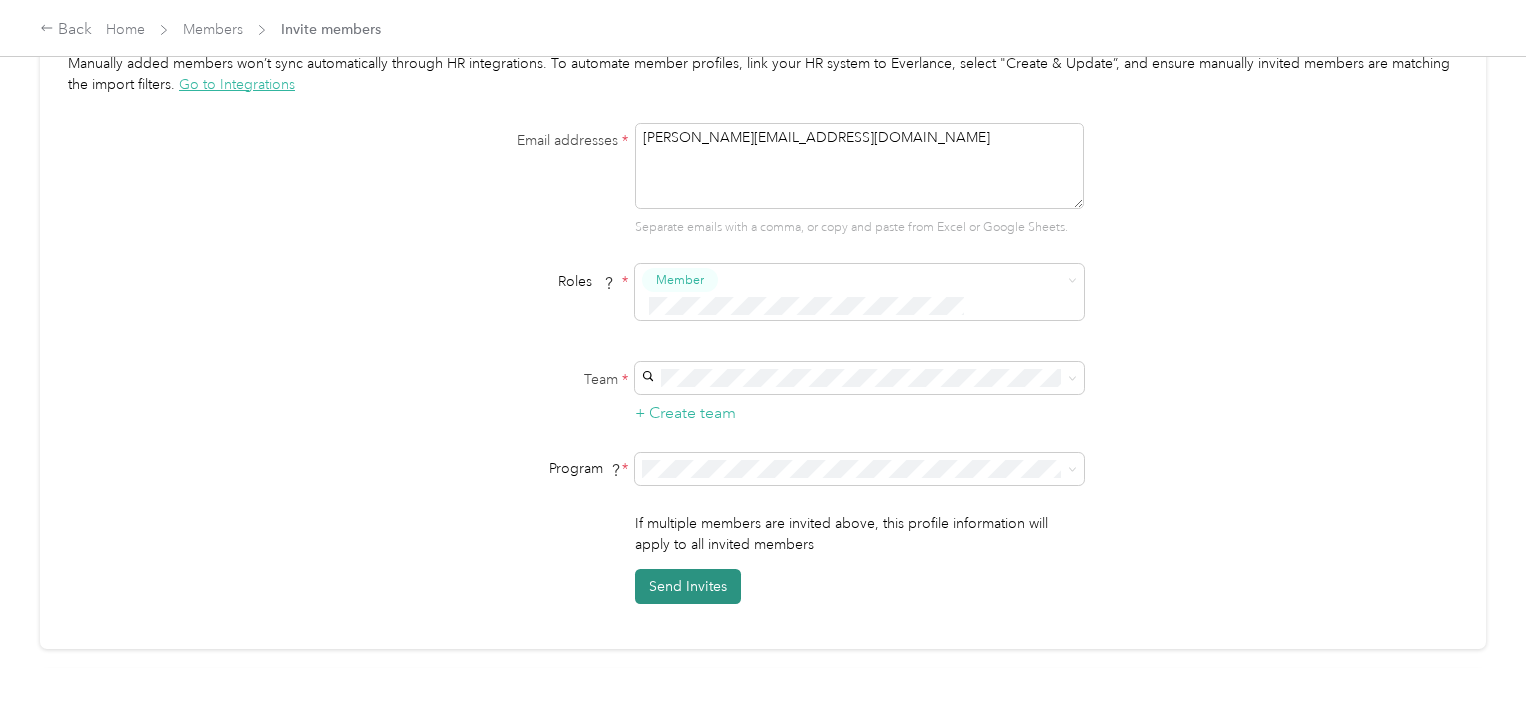 click on "Send Invites" at bounding box center [688, 586] 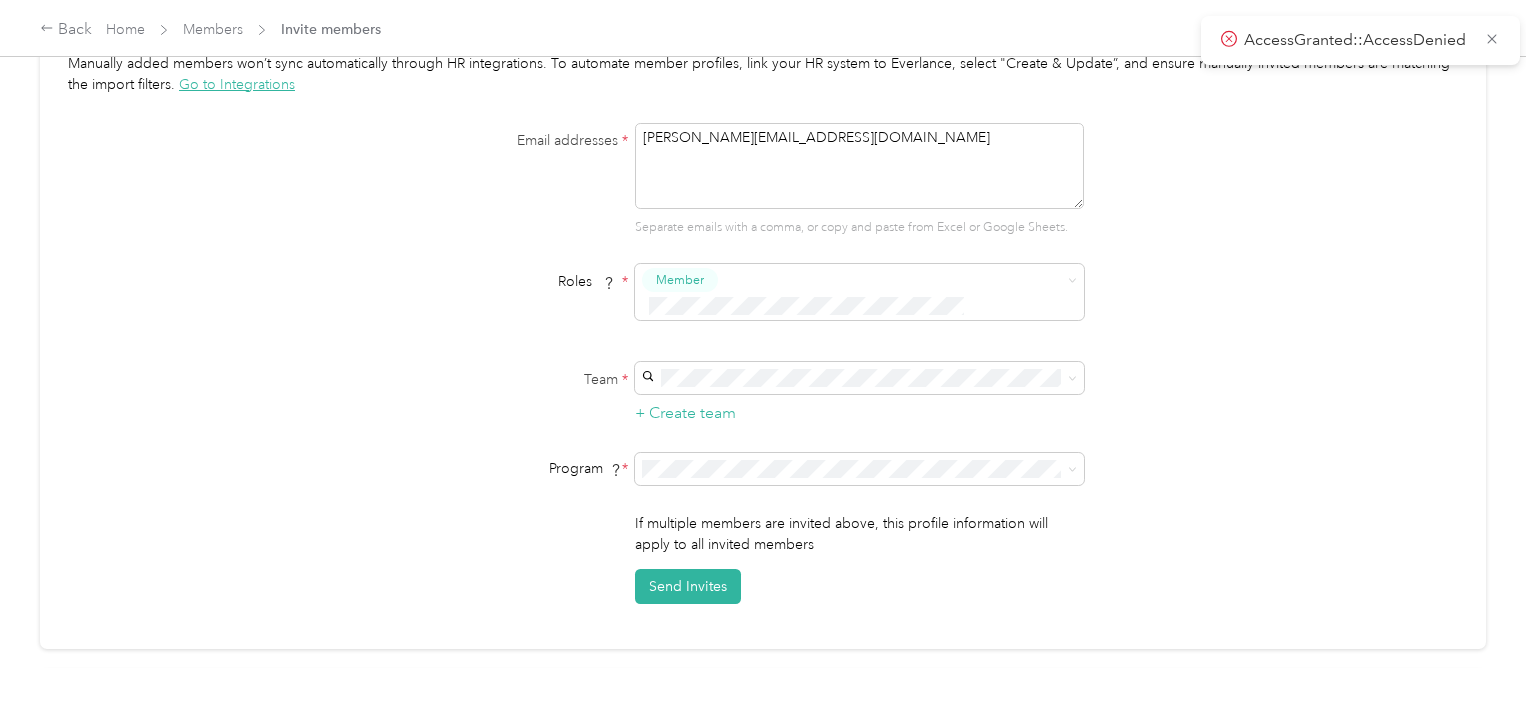 click on "Manually added members won’t sync automatically through HR integrations. To automate member profiles, link your HR system to Everlance, select "Create & Update”, and ensure manually invited members are matching the import filters.   Go to Integrations Email addresses   * joshua@themaimongroup.com
Separate emails with a comma, or copy and paste from Excel or Google Sheets. Roles   * Member   Team   * + Create team Program * Program start date   State   Zip code   Expected Annual Business Miles   miles Must be greater than 5,000 miles If multiple members are invited above, this profile information will apply to all invited members Send Invites" at bounding box center [763, 328] 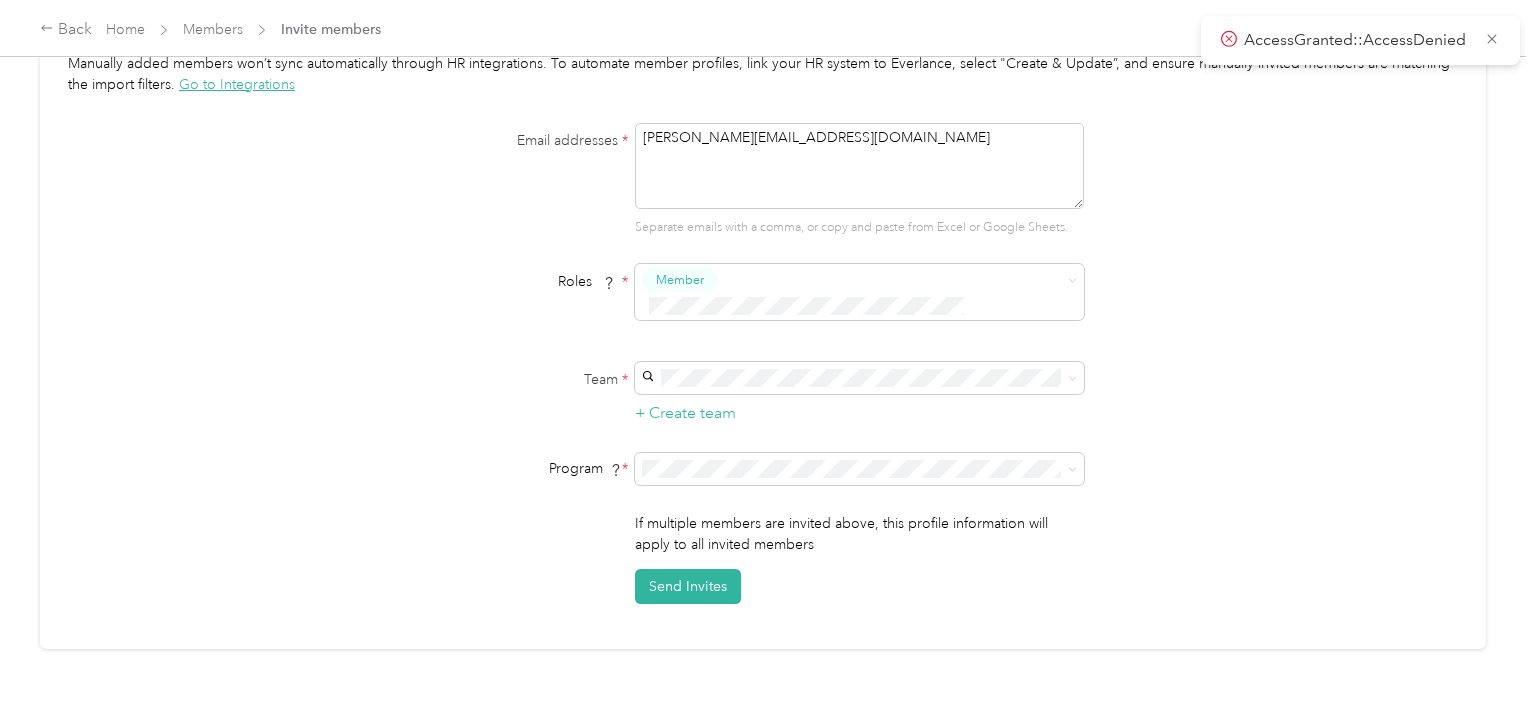 scroll, scrollTop: 126, scrollLeft: 0, axis: vertical 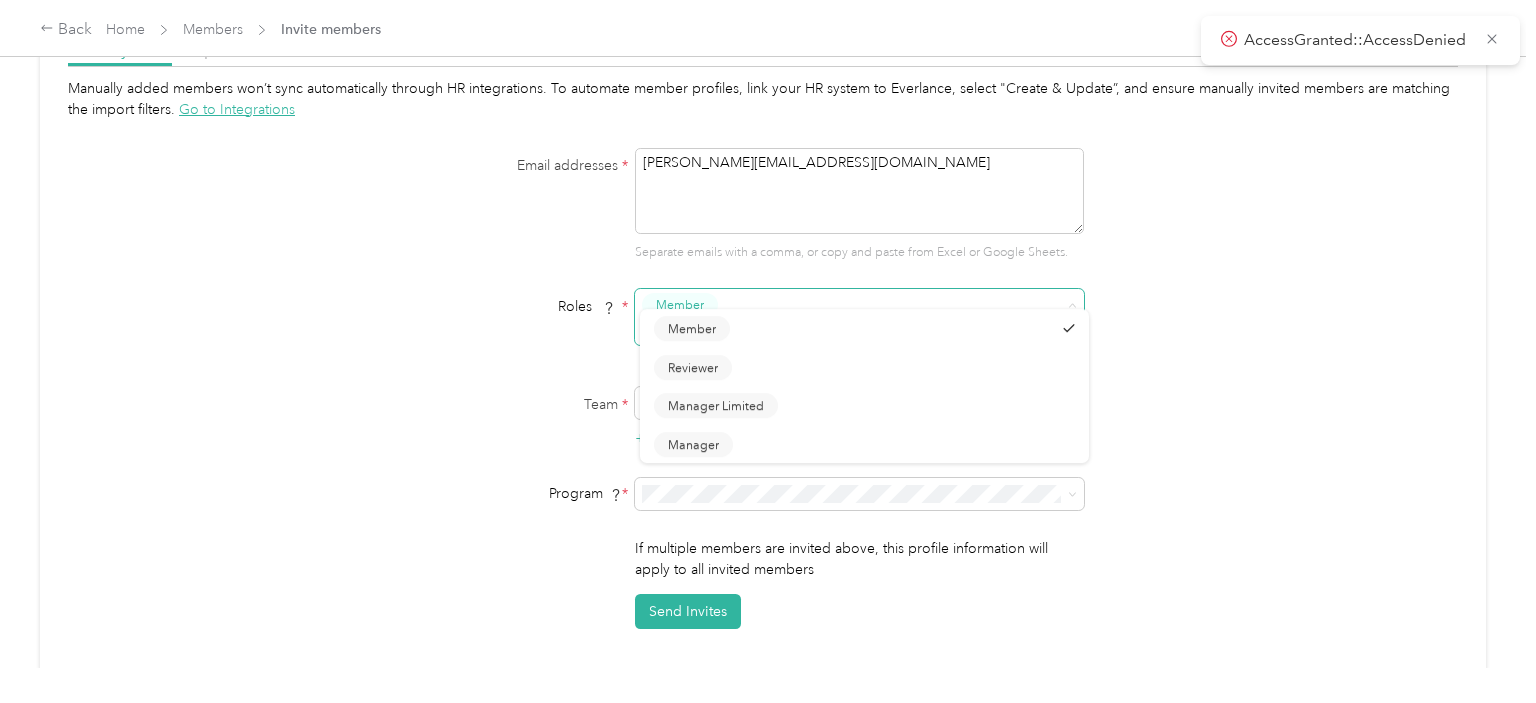click on "Email addresses   * joshua@themaimongroup.com
Separate emails with a comma, or copy and paste from Excel or Google Sheets. Roles   * Member   Team   * + Create team Program * Program start date   State   Zip code   Expected Annual Business Miles   miles Must be greater than 5,000 miles If multiple members are invited above, this profile information will apply to all invited members Send Invites" at bounding box center [763, 388] 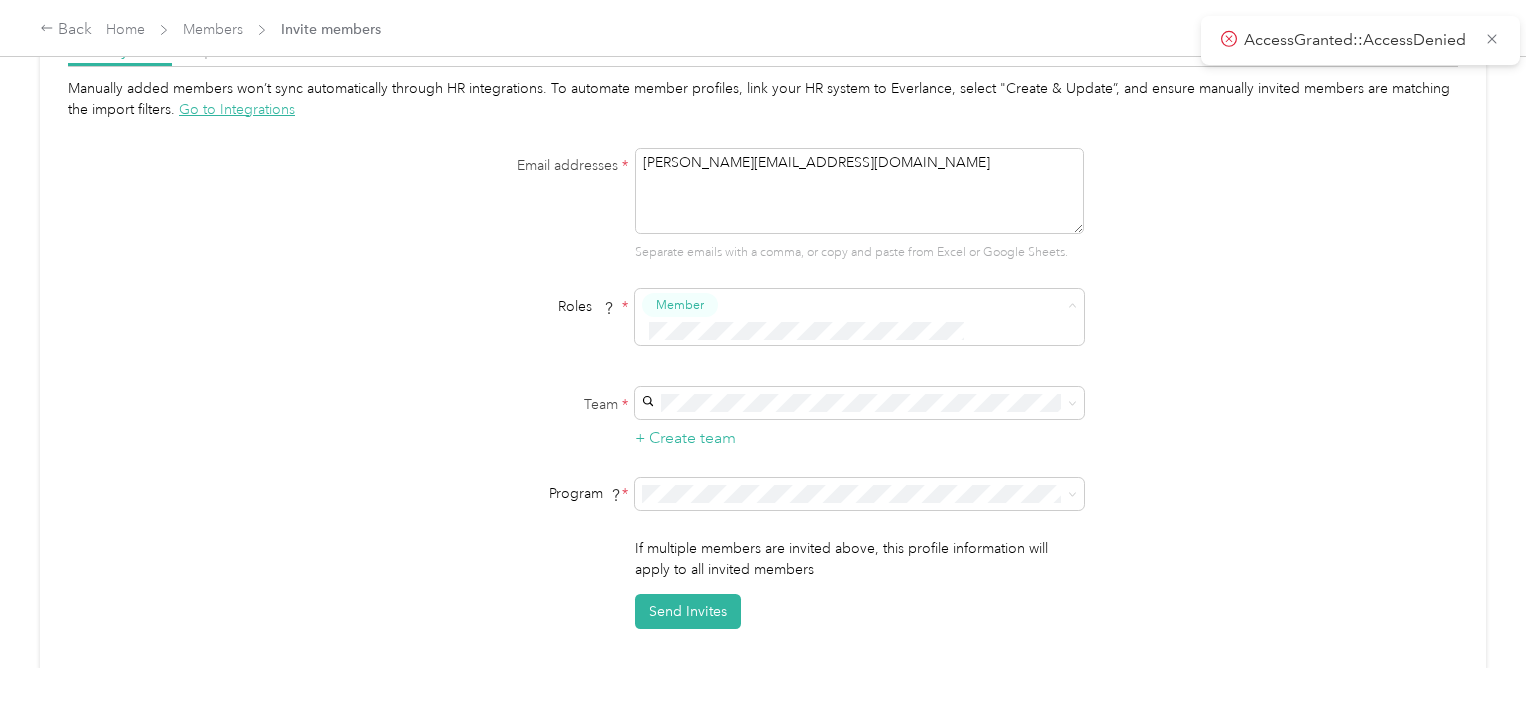 click on "Member" at bounding box center [853, 338] 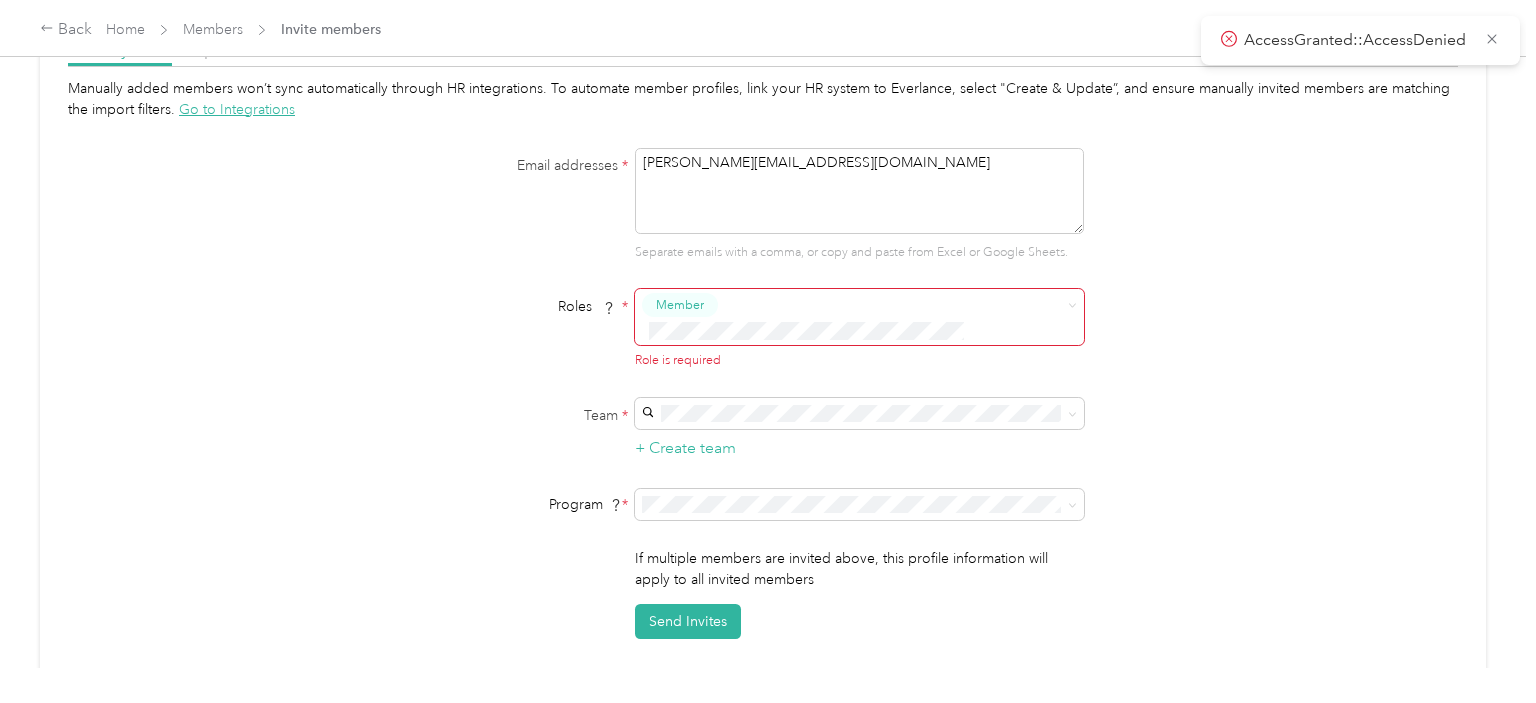 scroll, scrollTop: 126, scrollLeft: 0, axis: vertical 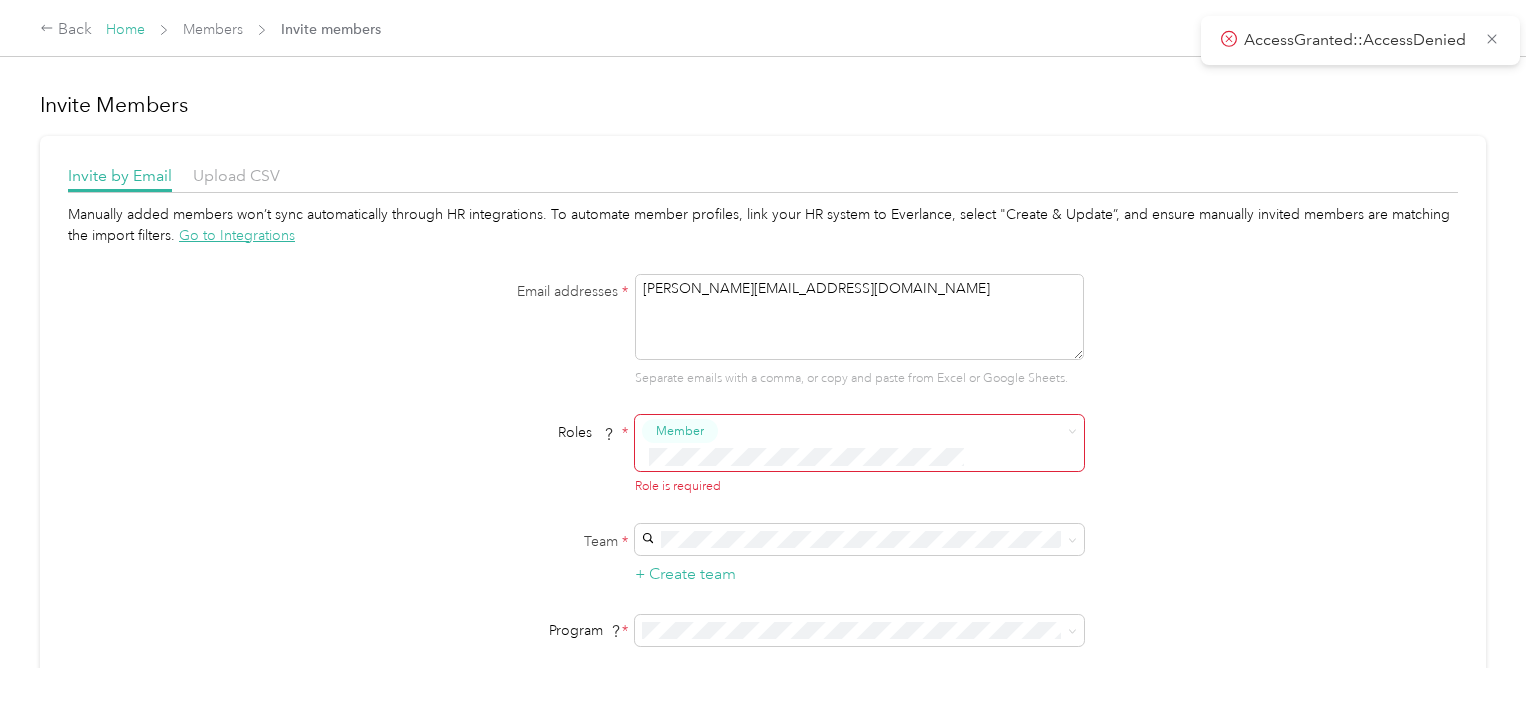 click on "Home" at bounding box center [125, 29] 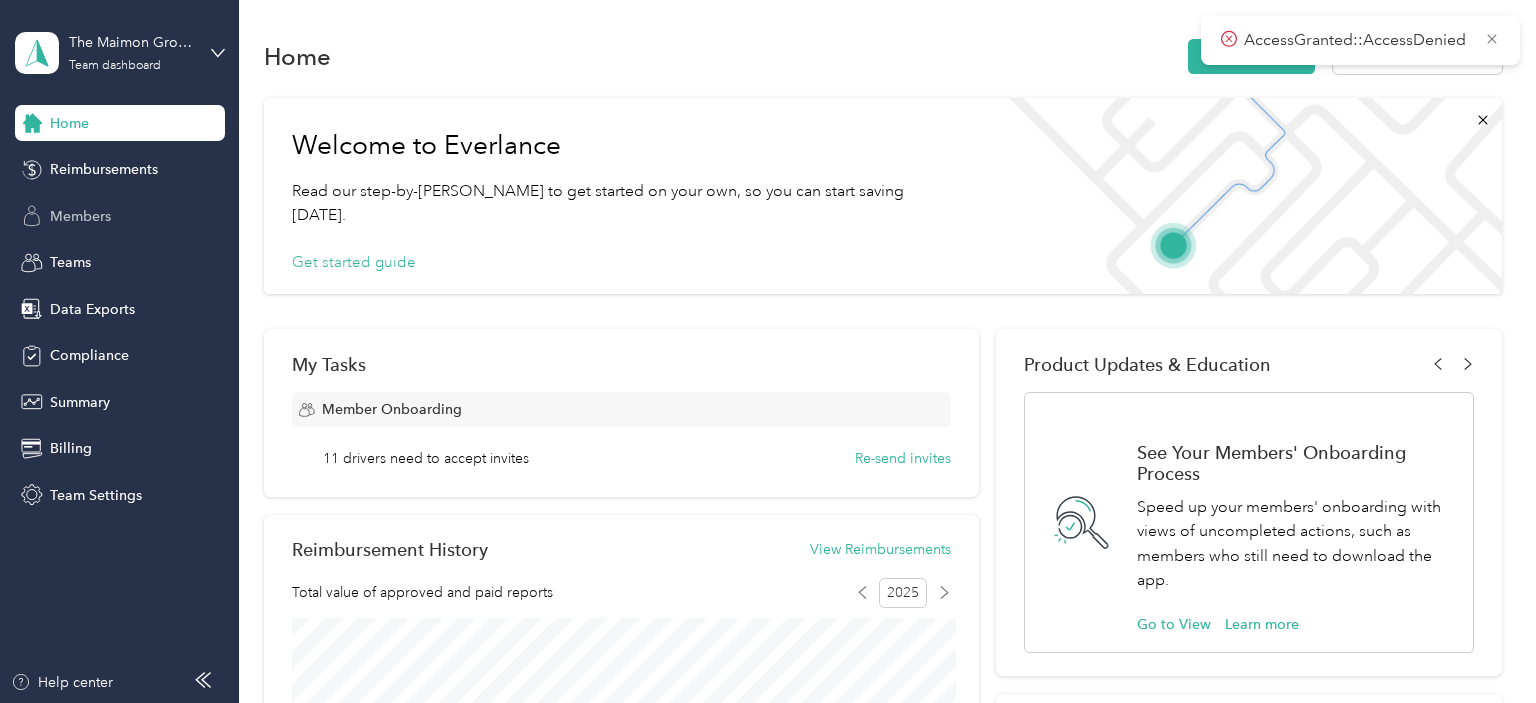 click on "Members" at bounding box center [80, 216] 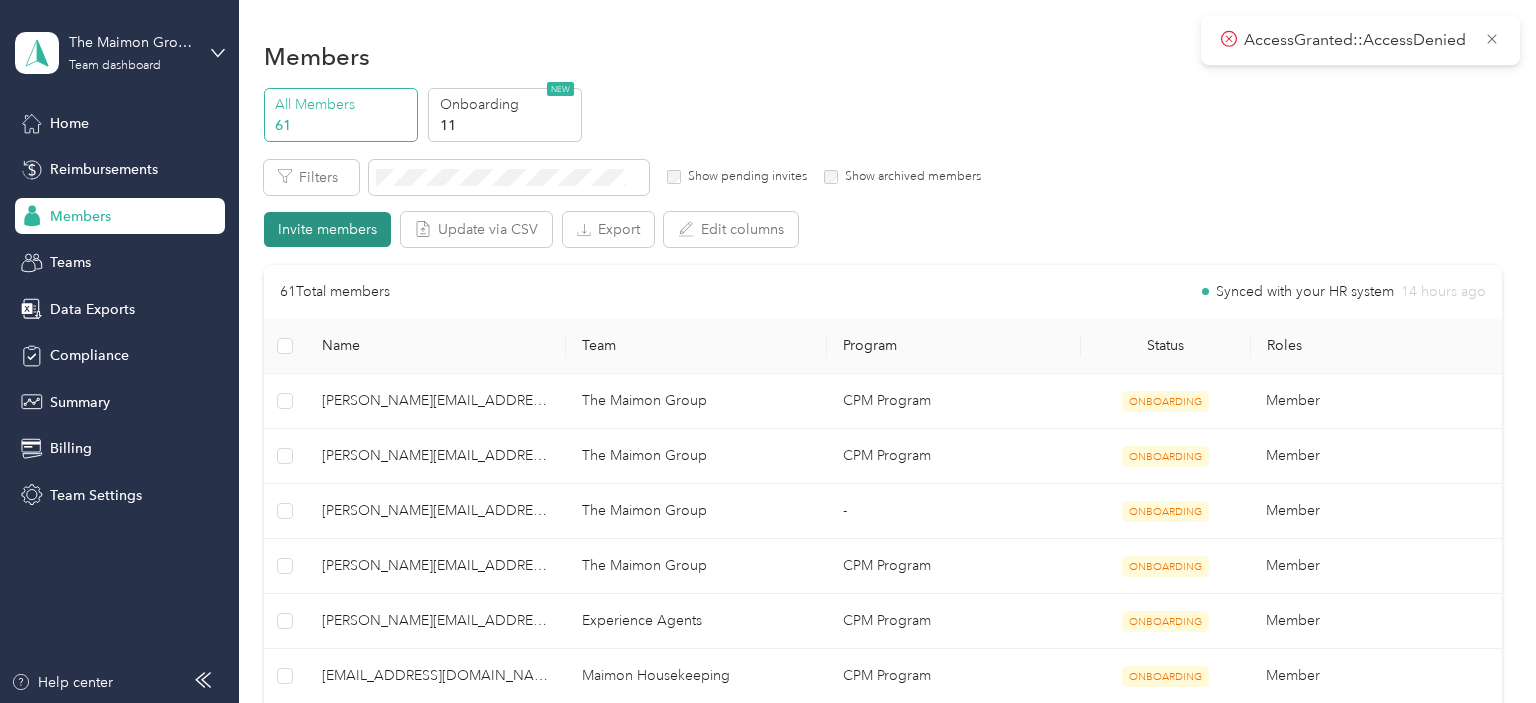 click on "Invite members" at bounding box center (327, 229) 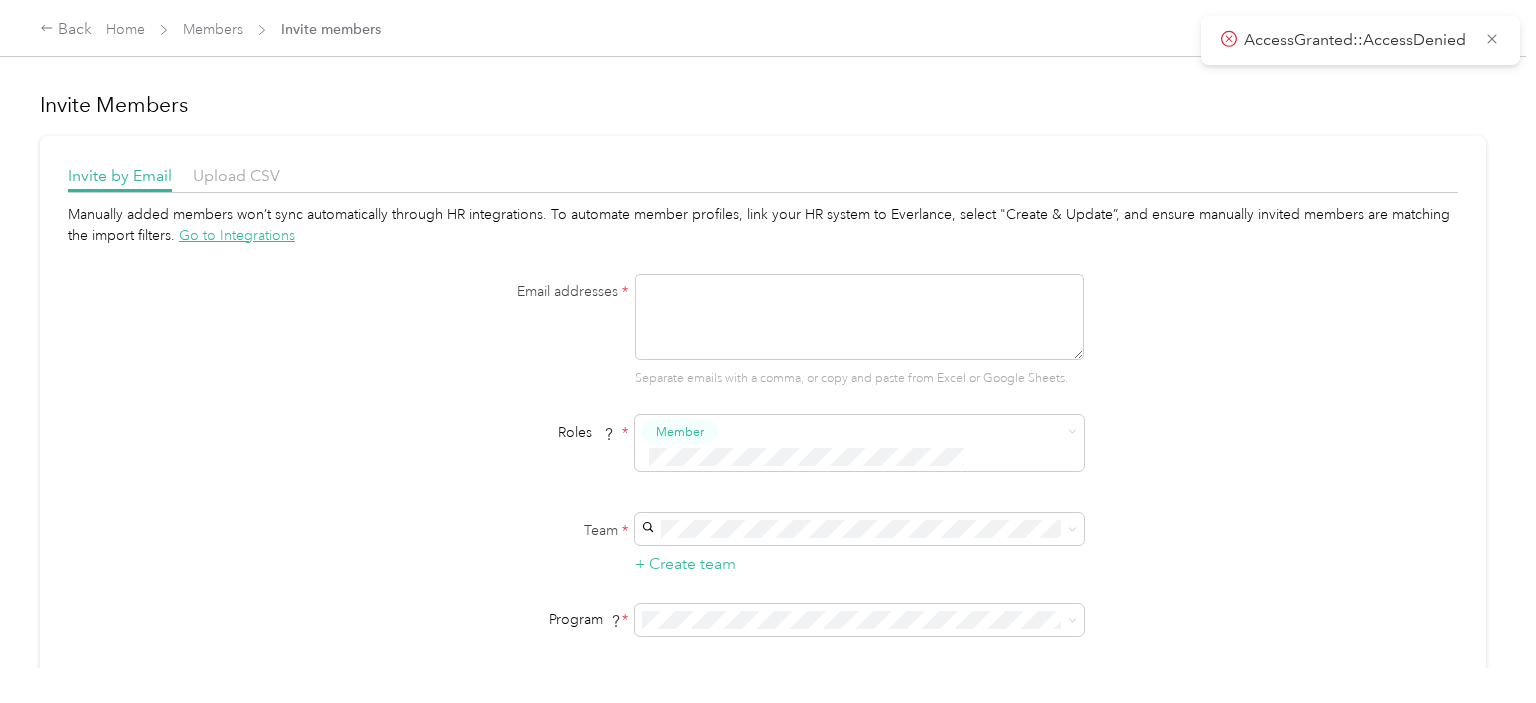 click at bounding box center [859, 317] 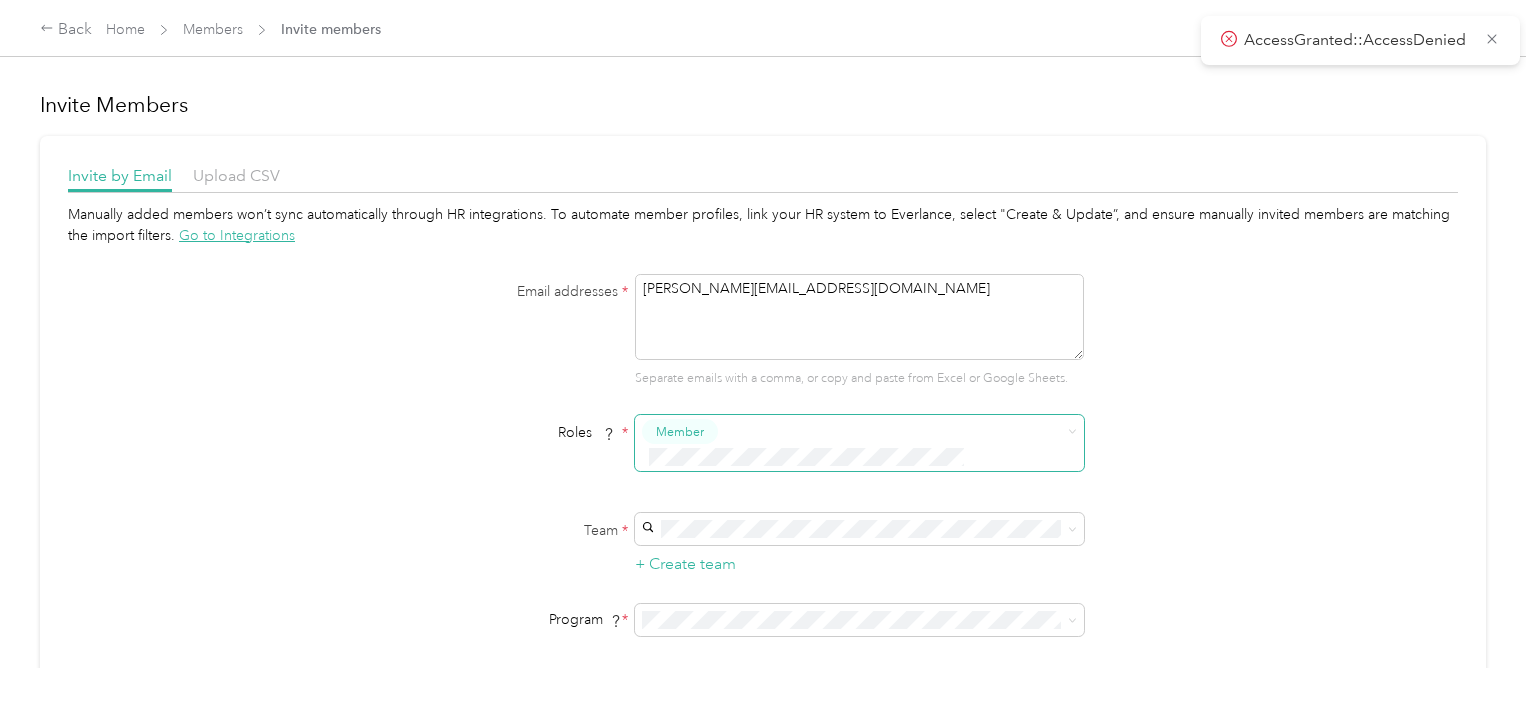 type on "joshua@themaimongroup.com" 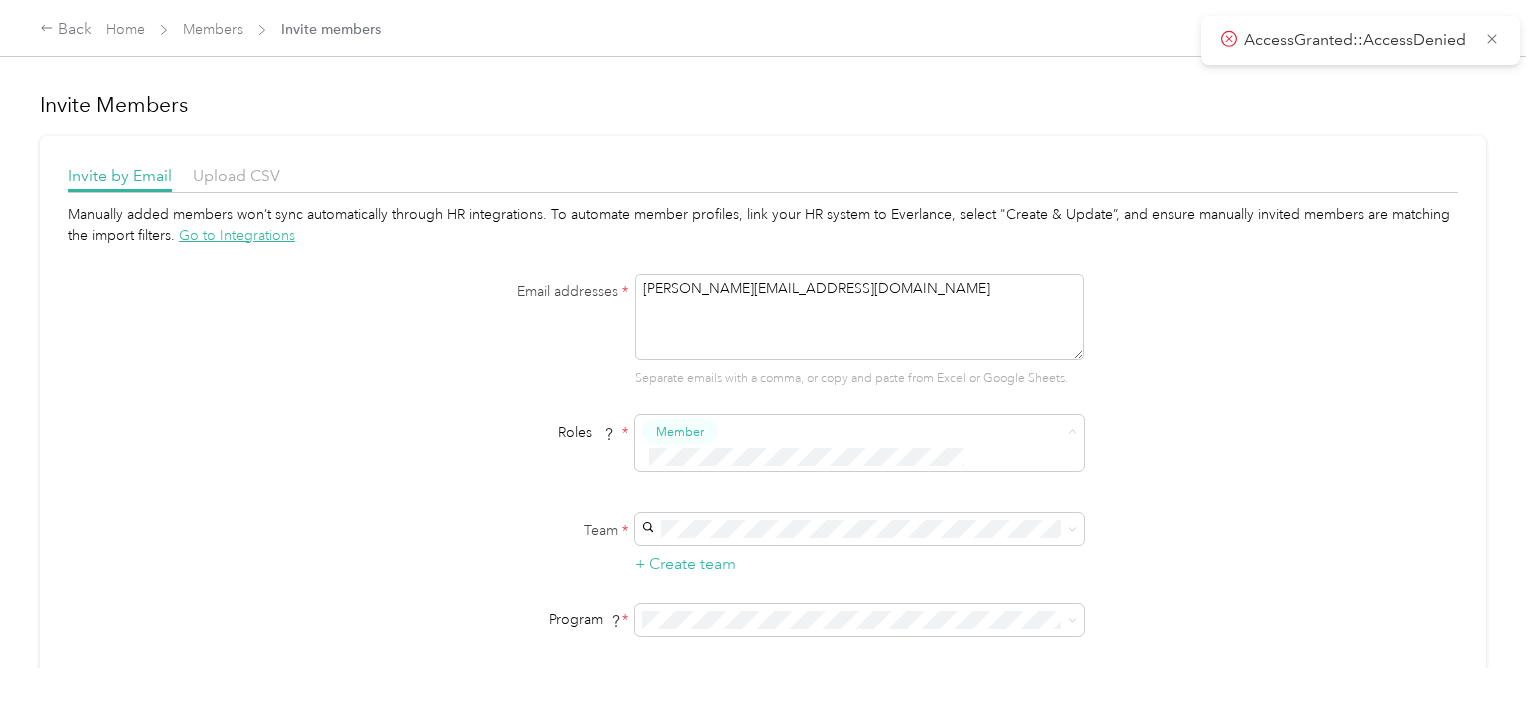 click on "Member" at bounding box center (692, 464) 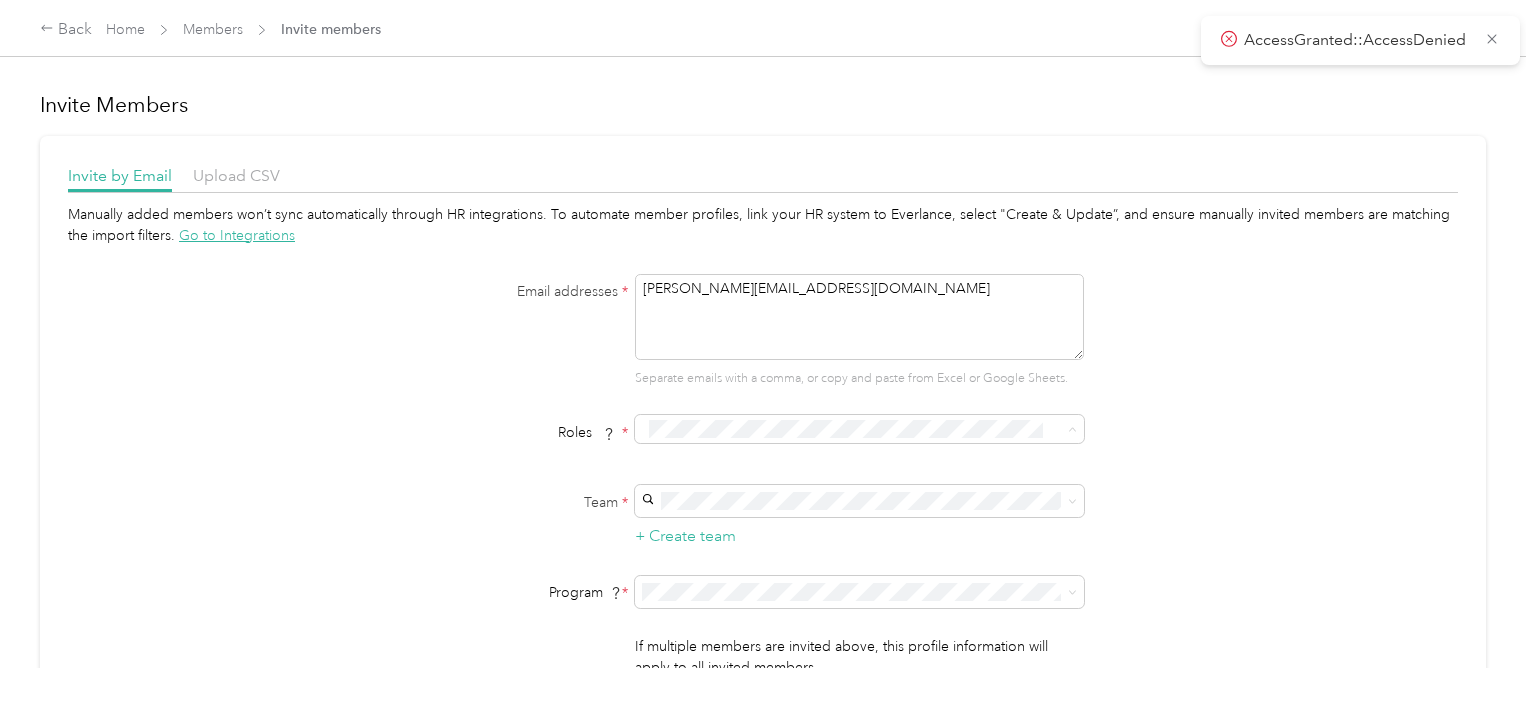 click on "Member" at bounding box center [692, 460] 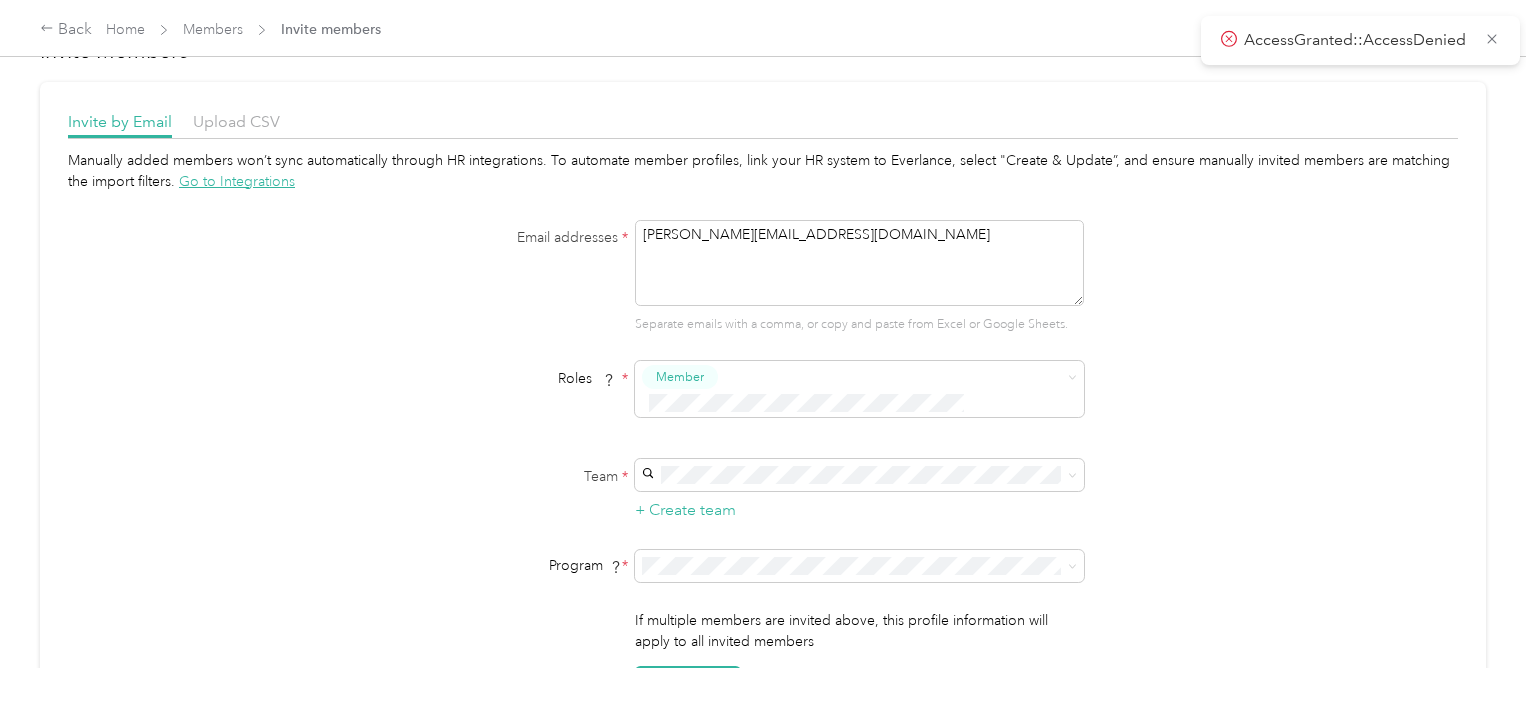 scroll, scrollTop: 101, scrollLeft: 0, axis: vertical 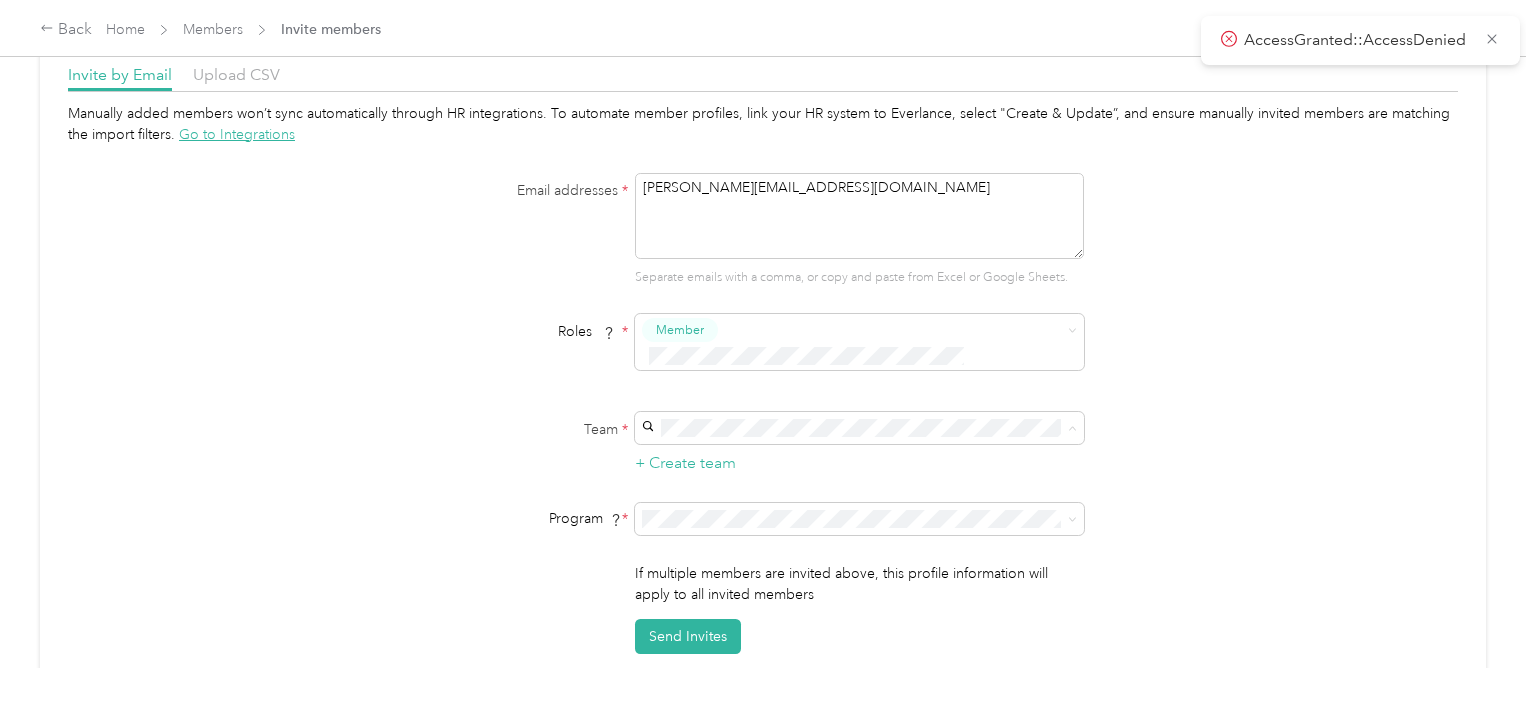 click on "Experience Agents No managers" at bounding box center [864, 448] 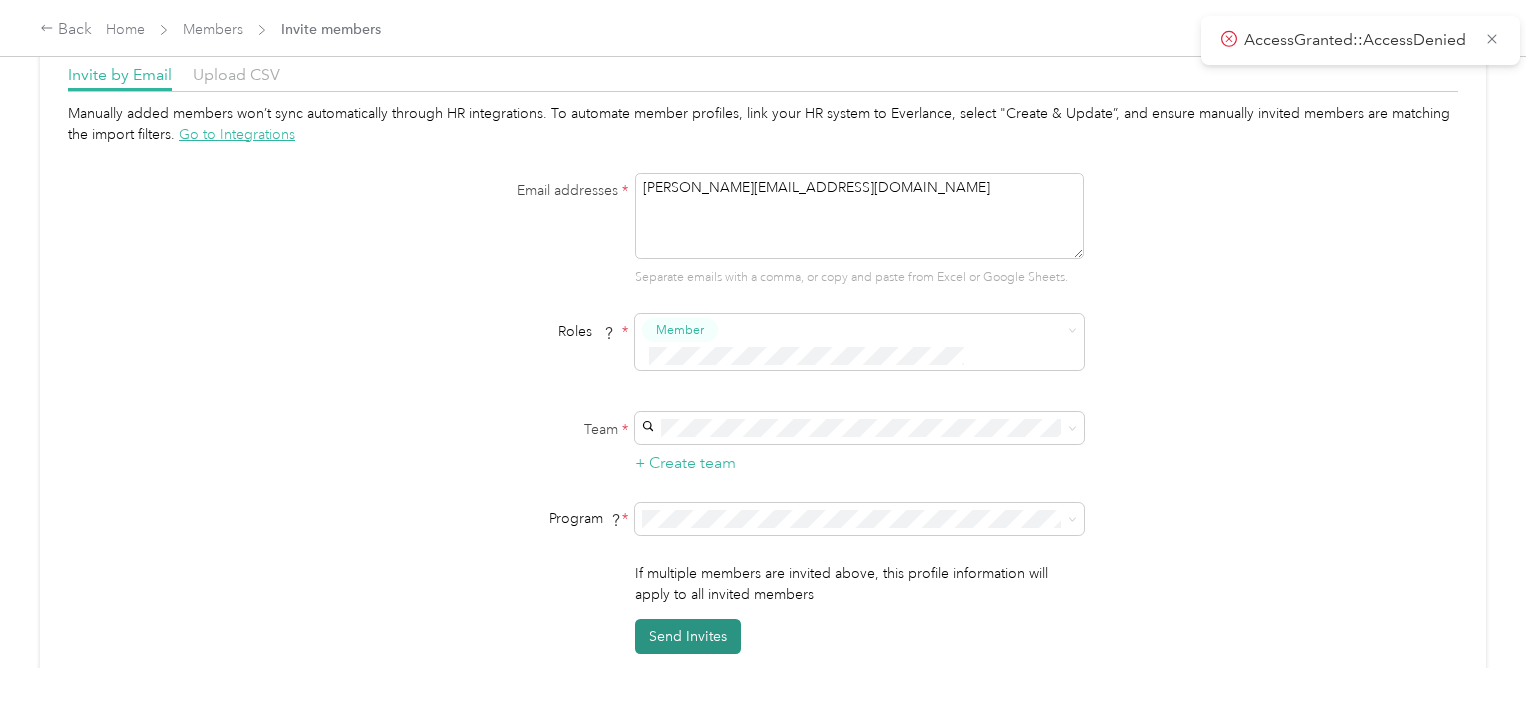 click on "Send Invites" at bounding box center (688, 636) 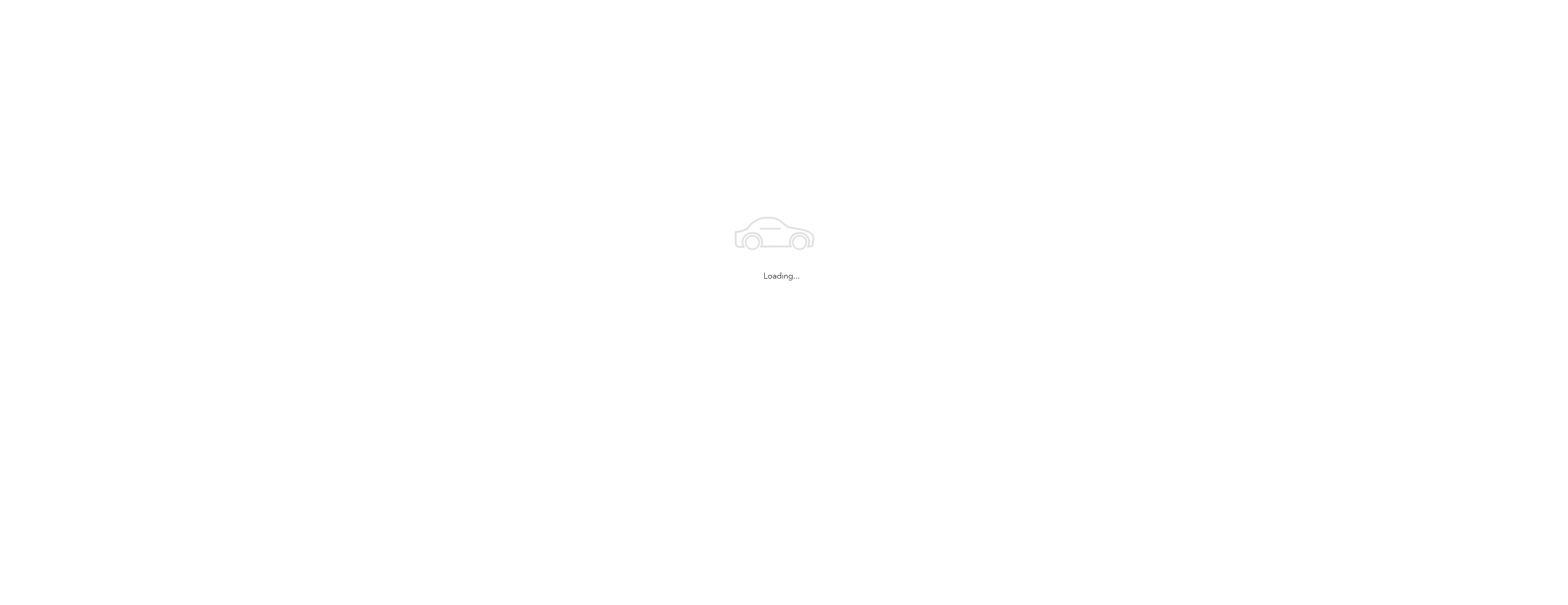 scroll, scrollTop: 0, scrollLeft: 0, axis: both 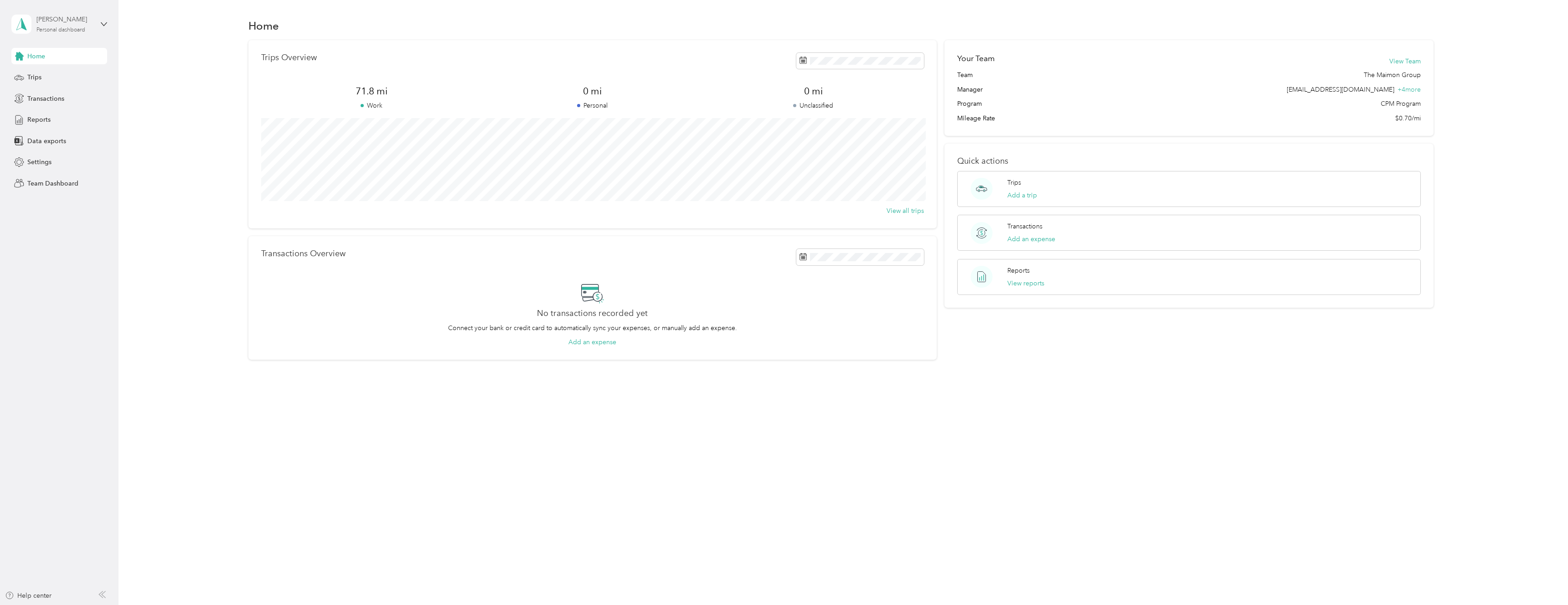 click on "Personal dashboard" at bounding box center (61, 30) 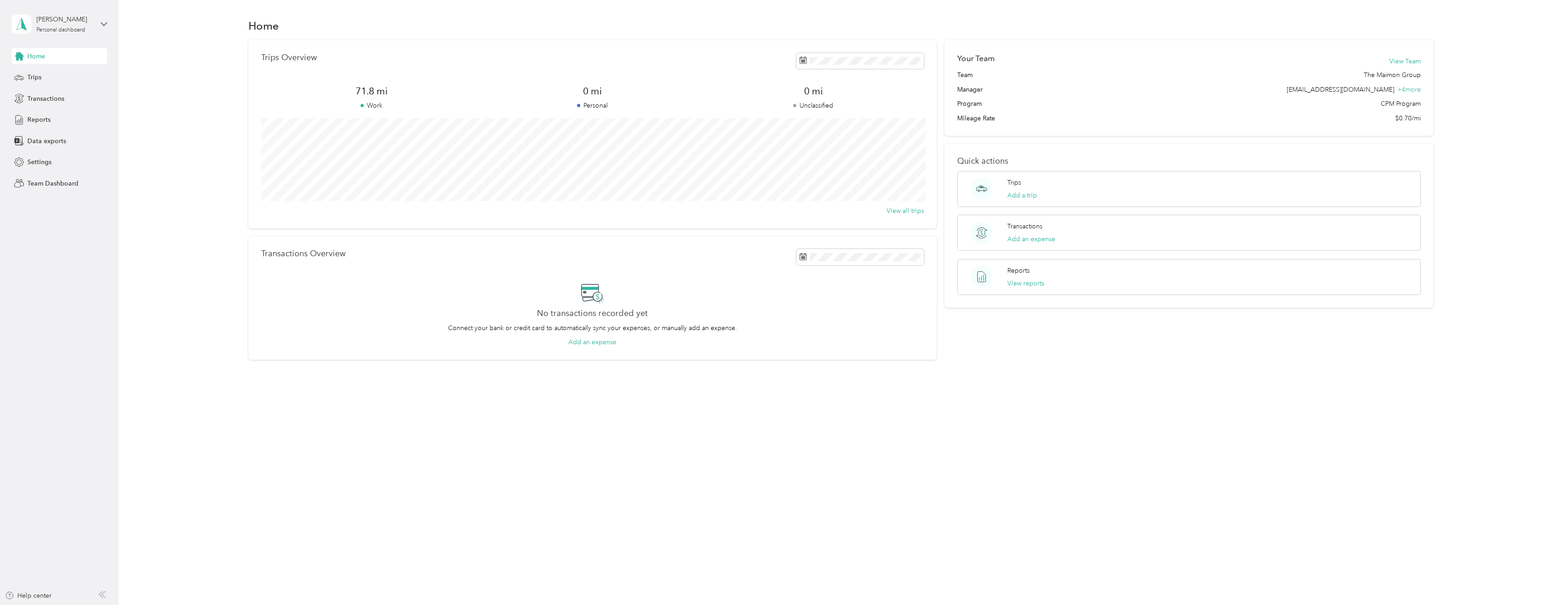 click on "Team dashboard" at bounding box center (133, 73) 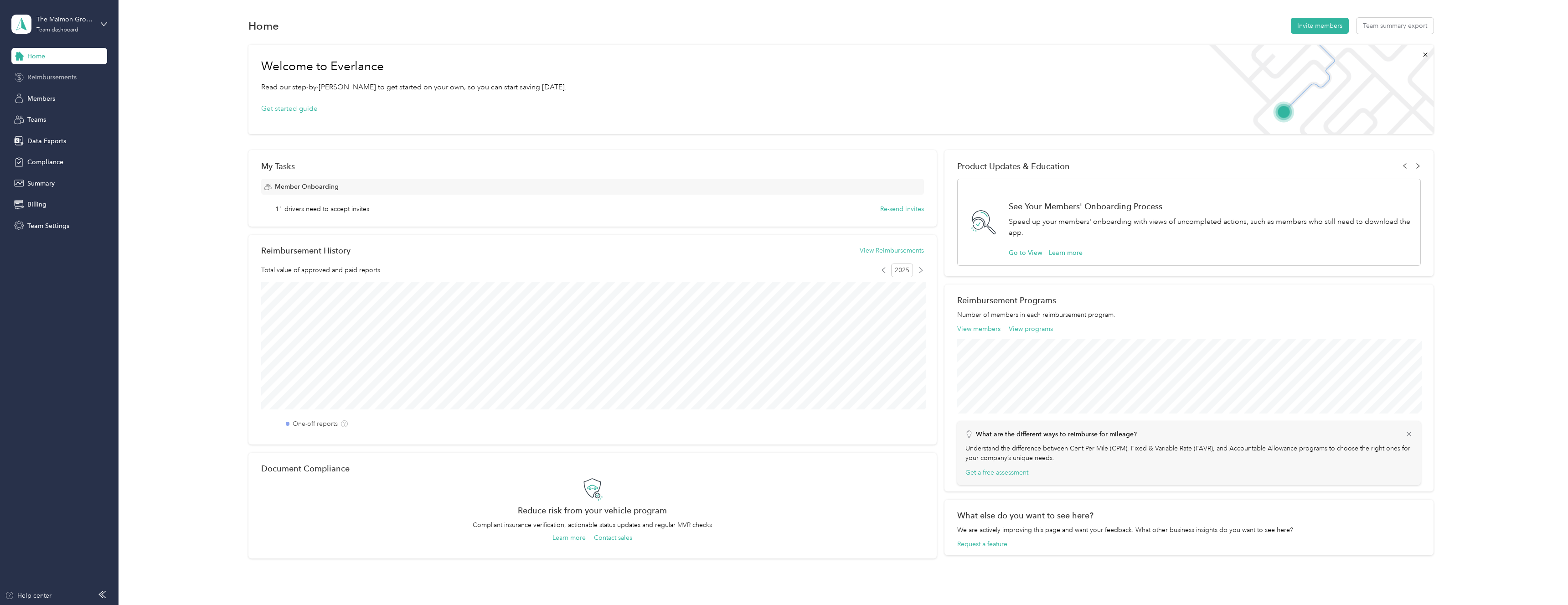 click on "Reimbursements" at bounding box center (52, 77) 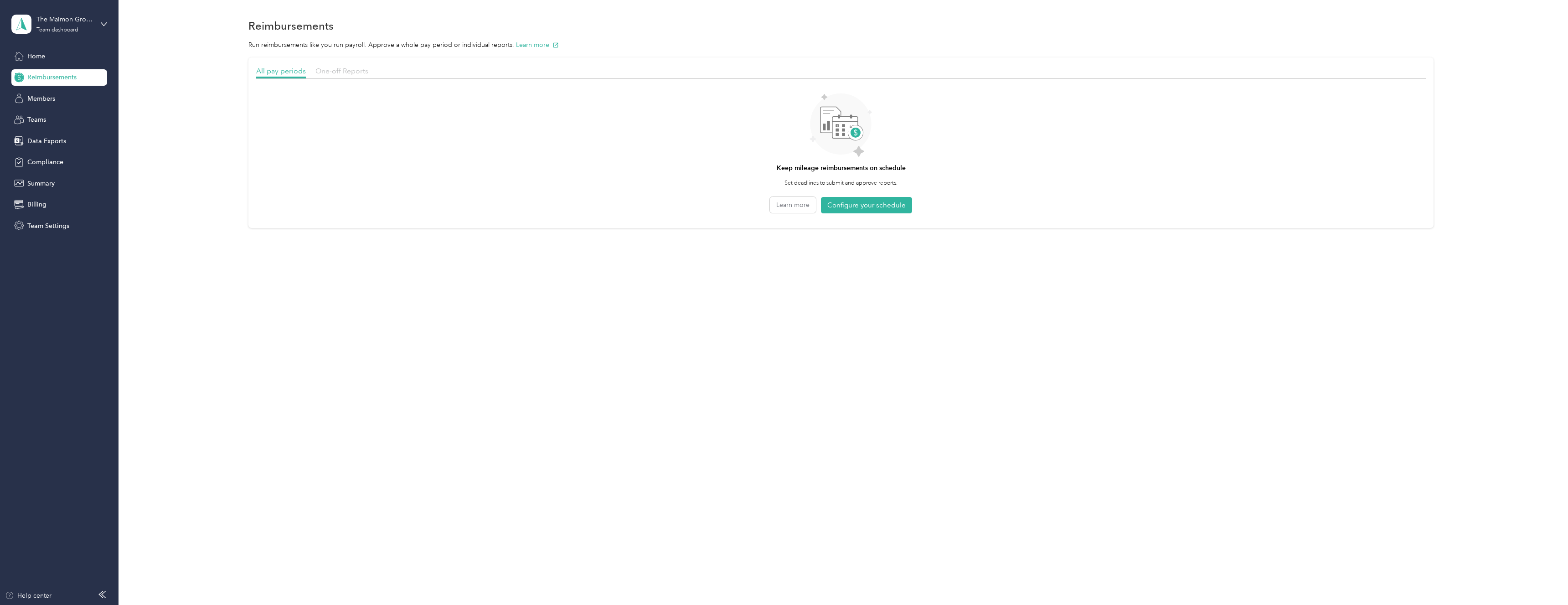 click on "One-off Reports" at bounding box center [342, 71] 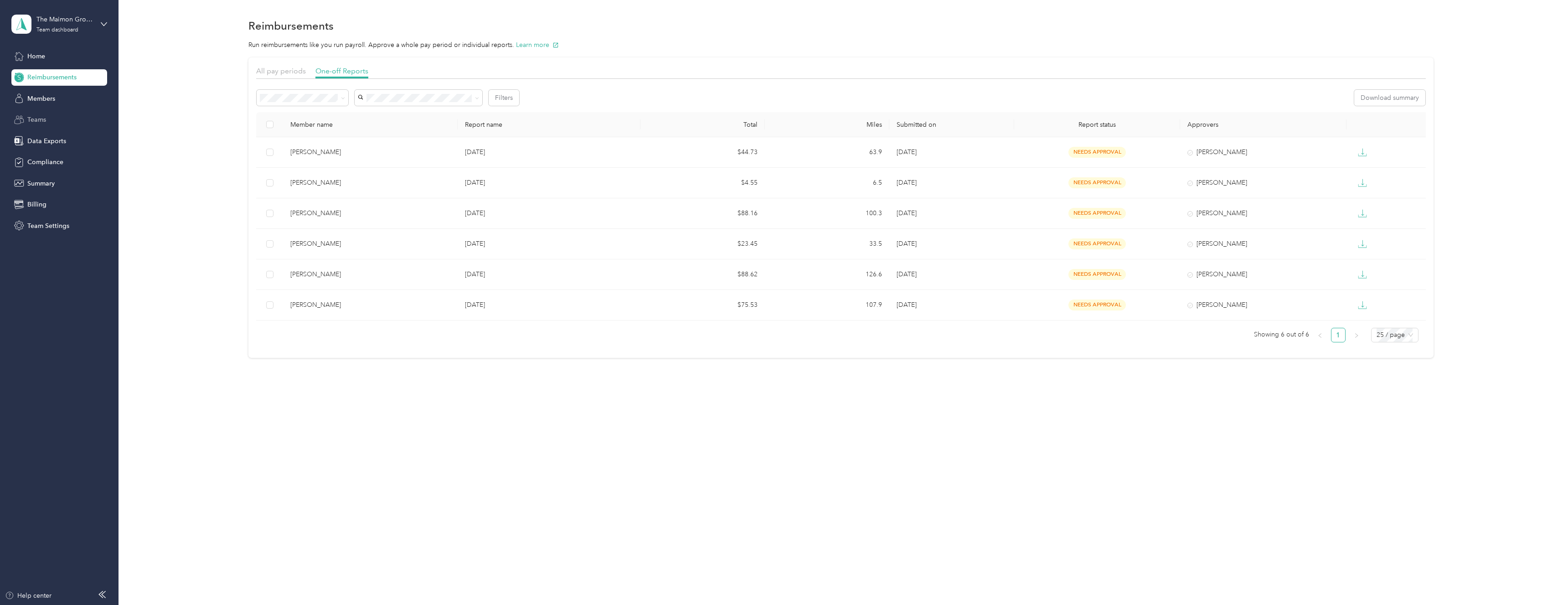click on "Teams" at bounding box center (36, 119) 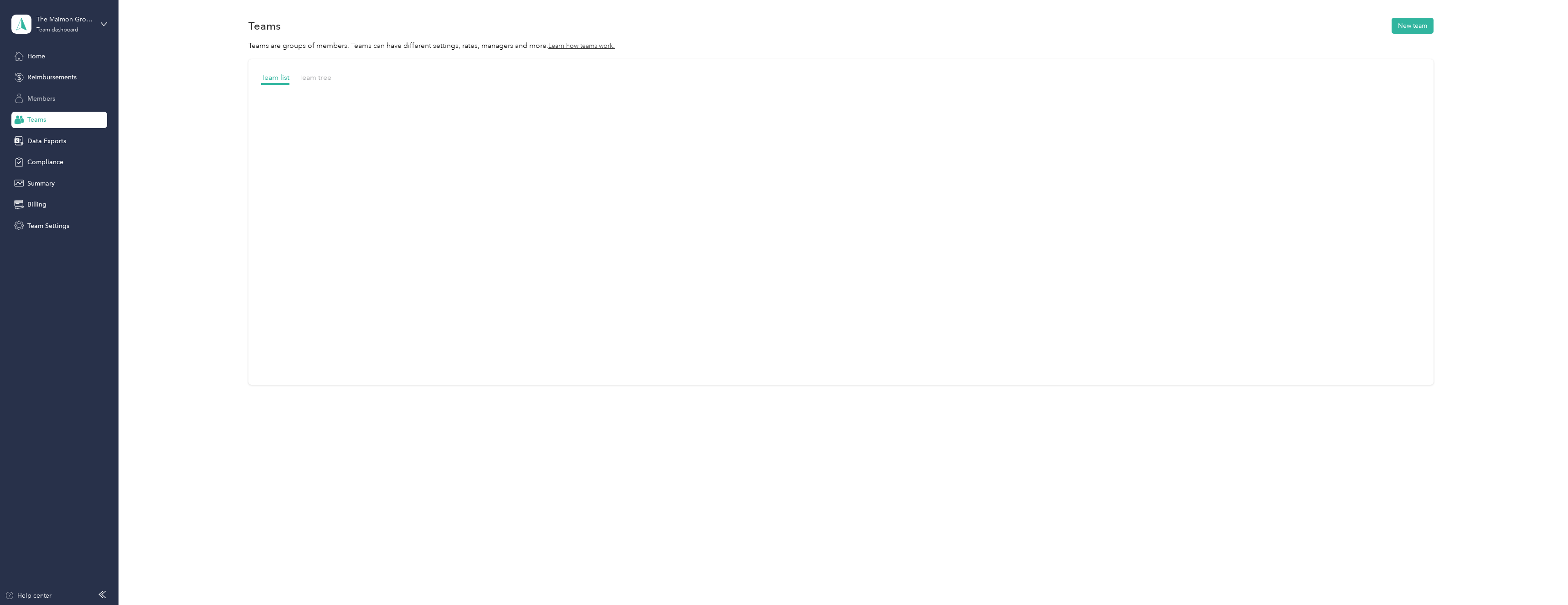click on "Members" at bounding box center (41, 98) 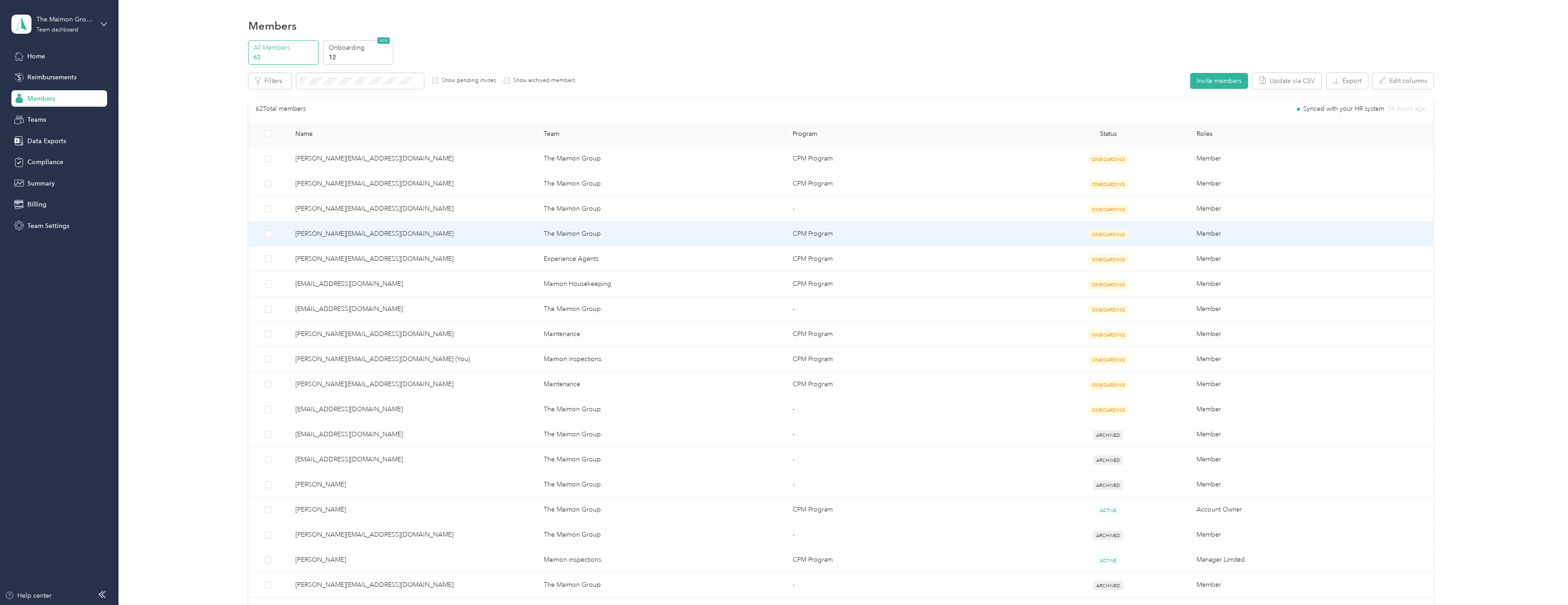click on "[PERSON_NAME][EMAIL_ADDRESS][DOMAIN_NAME]" at bounding box center (412, 234) 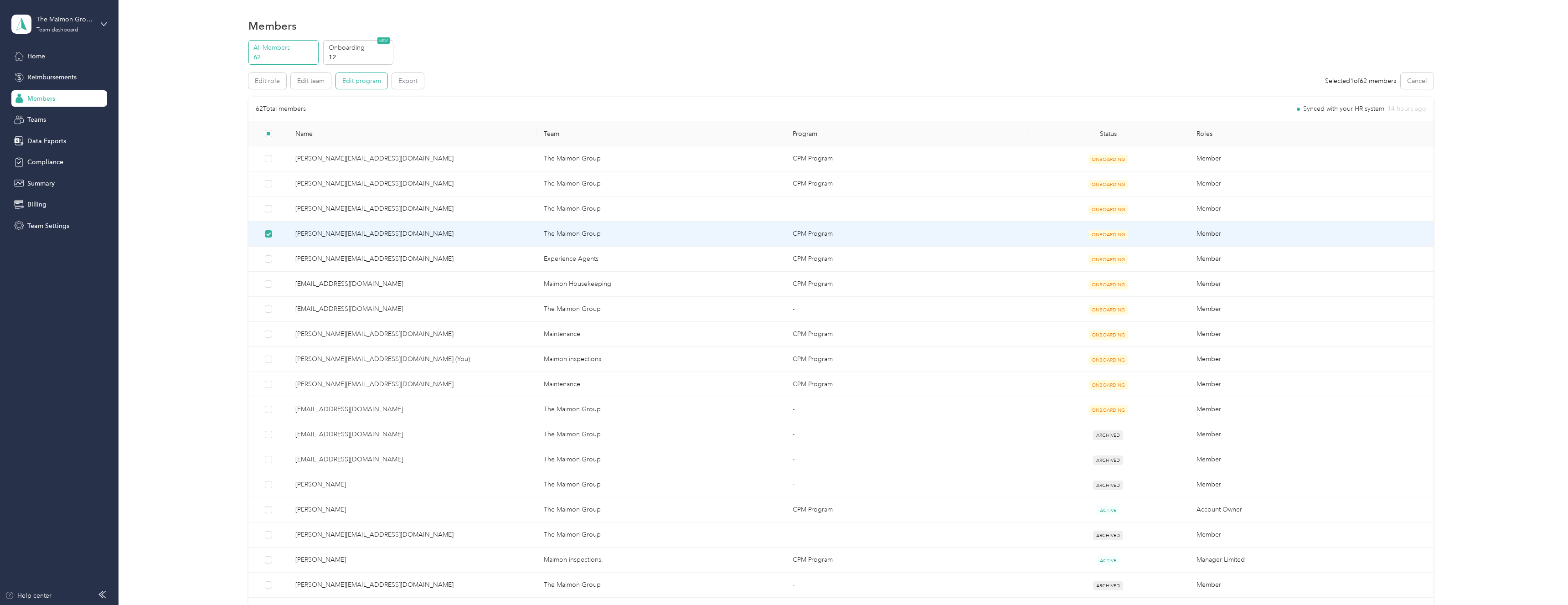 click on "Edit program" at bounding box center (361, 81) 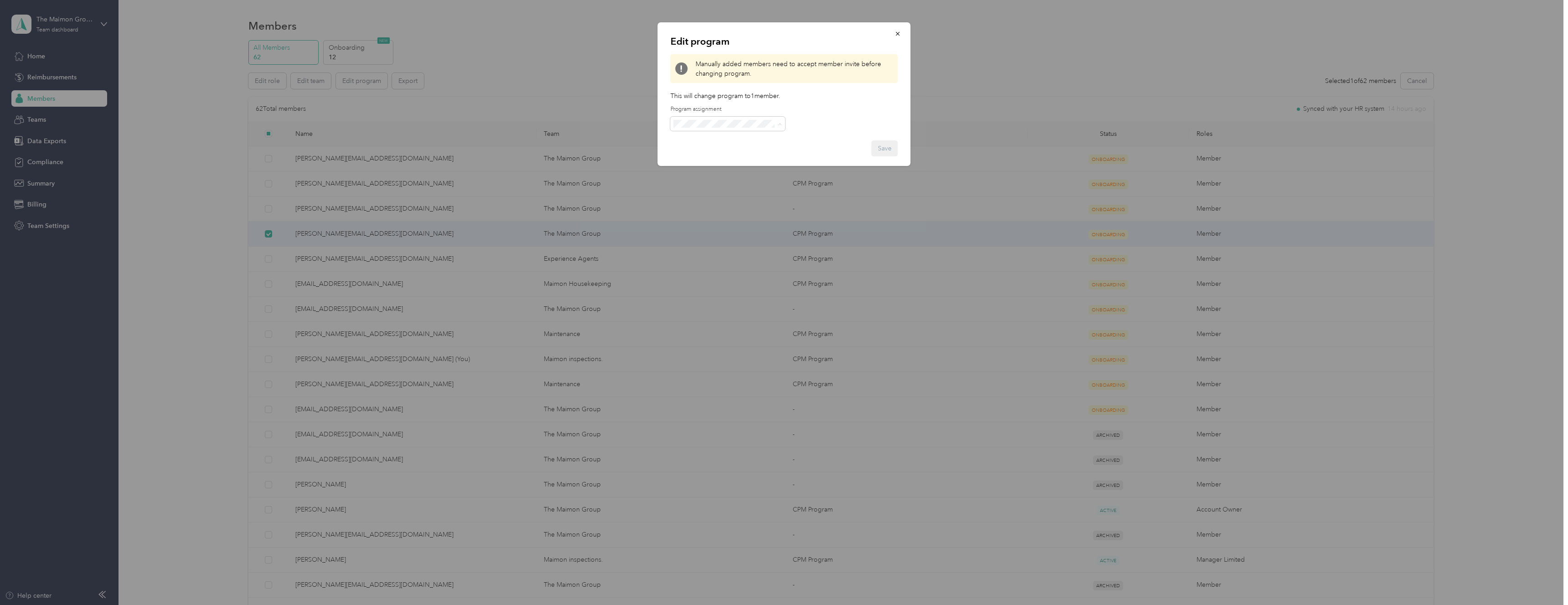 click on "Edit program Manually added members need to accept member invite before changing program. This will change program to  1  member . Program assignment   Save" at bounding box center (784, 94) 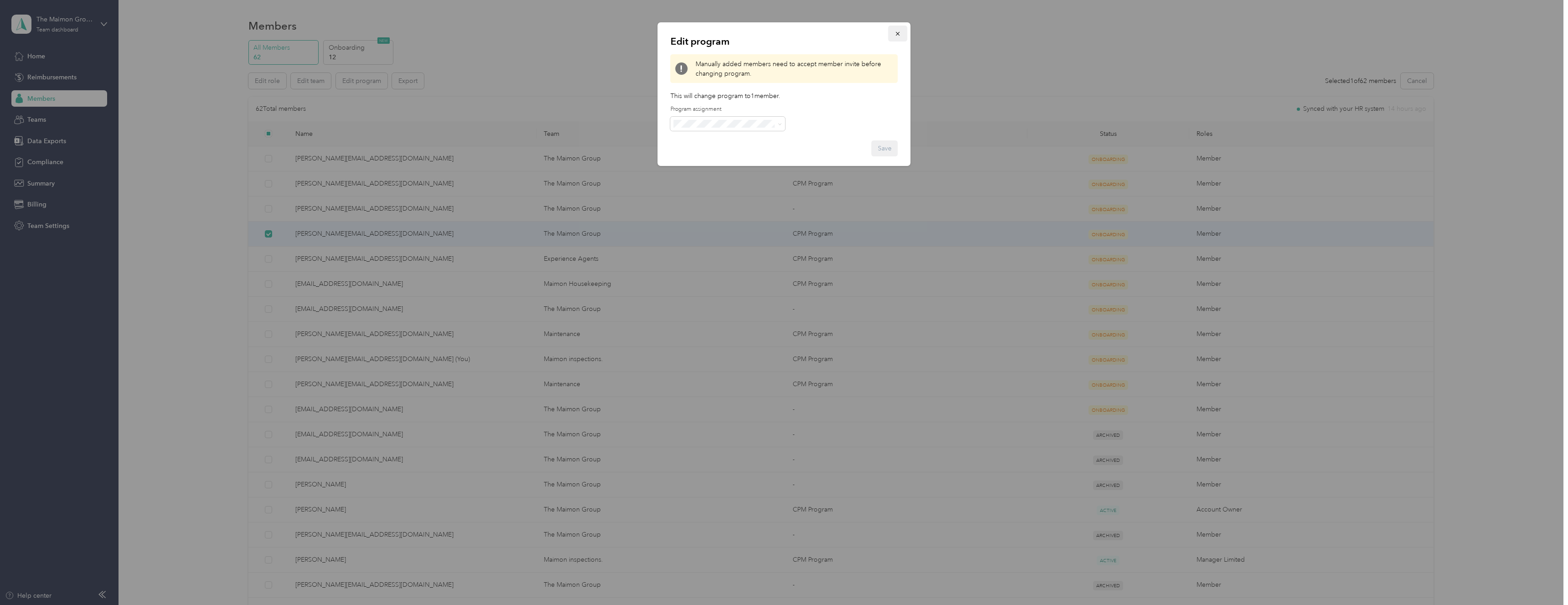 click 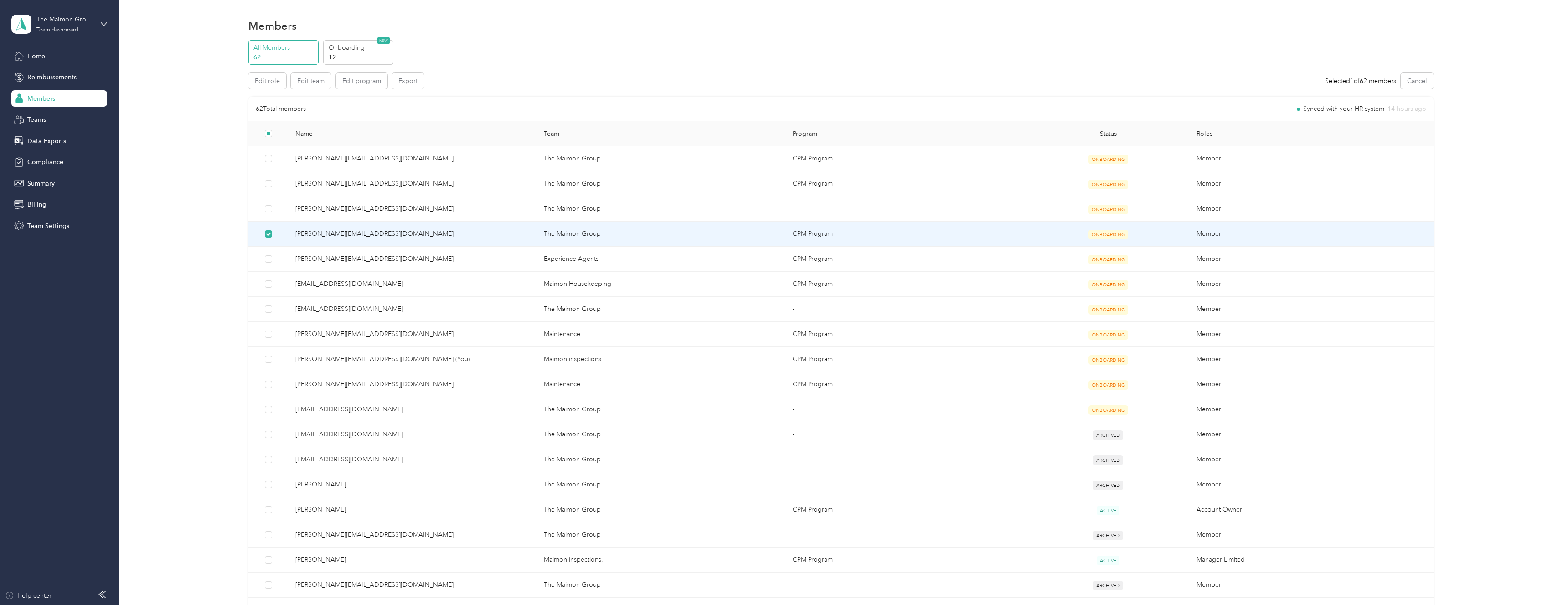 click on "All Members 62 Onboarding 12 NEW" at bounding box center (841, 52) 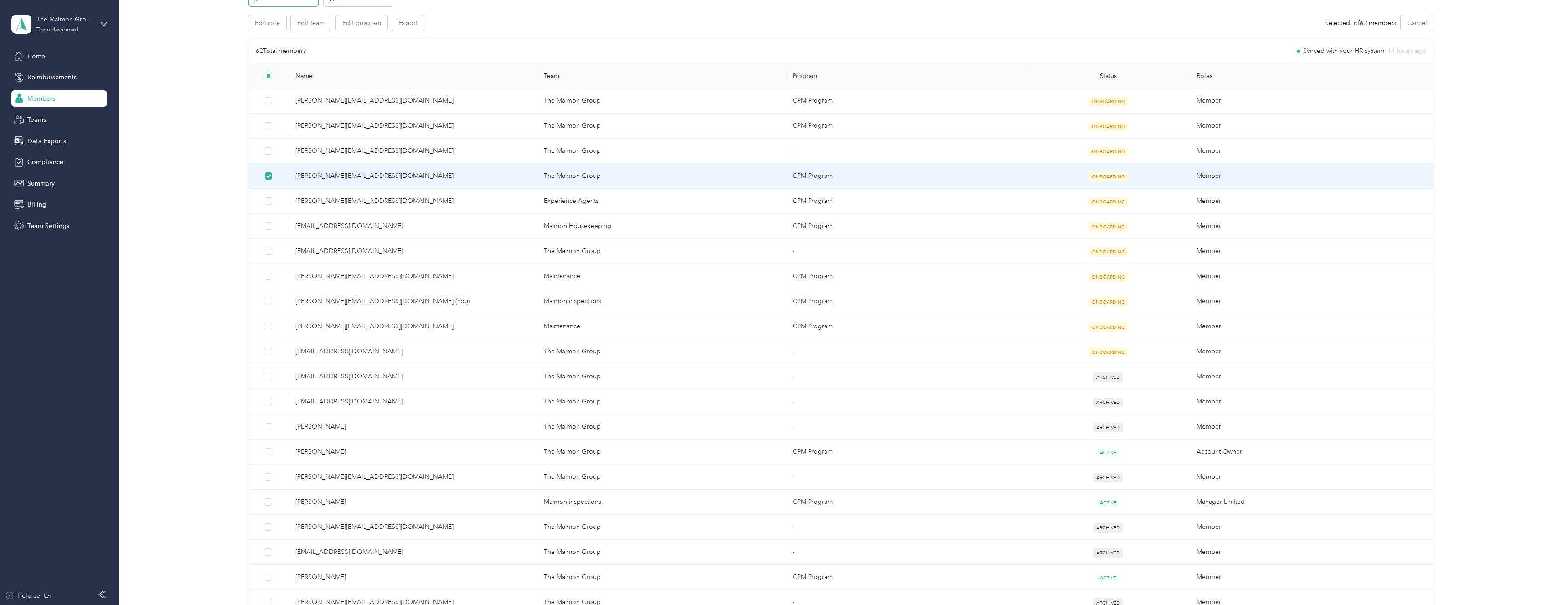 scroll, scrollTop: 93, scrollLeft: 0, axis: vertical 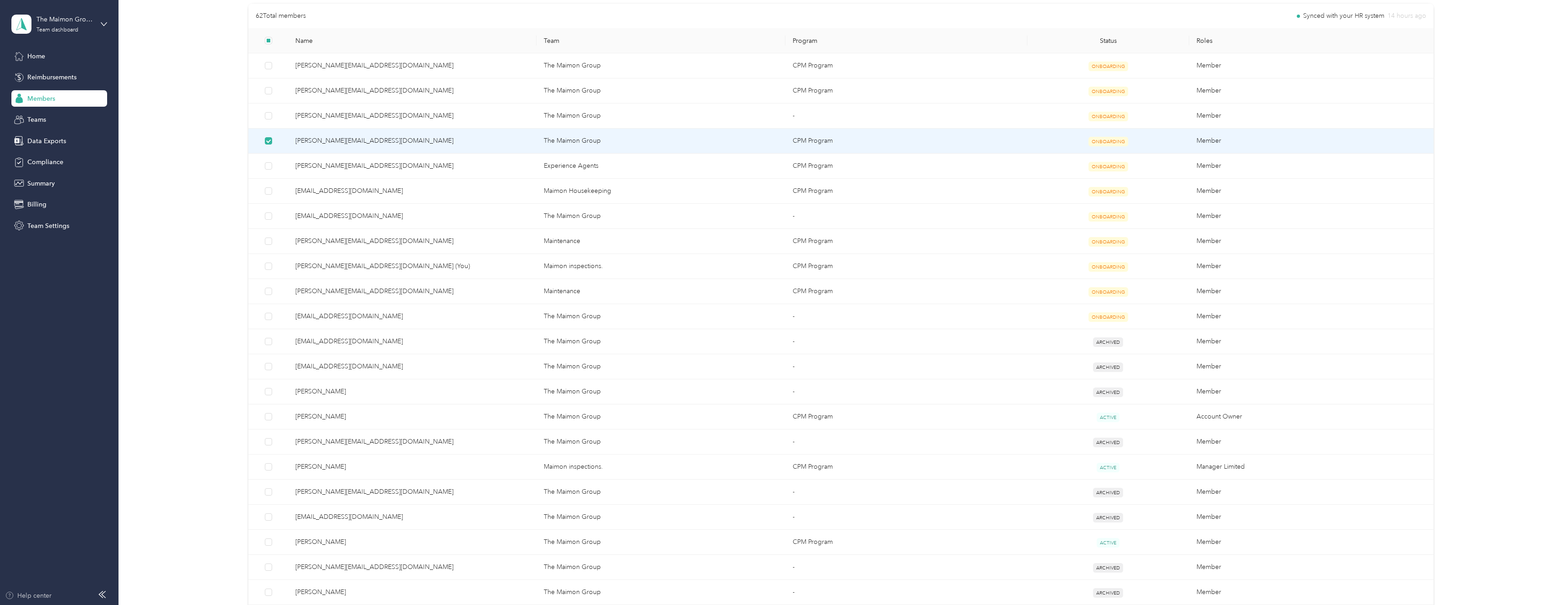 click on "Help center" at bounding box center (28, 595) 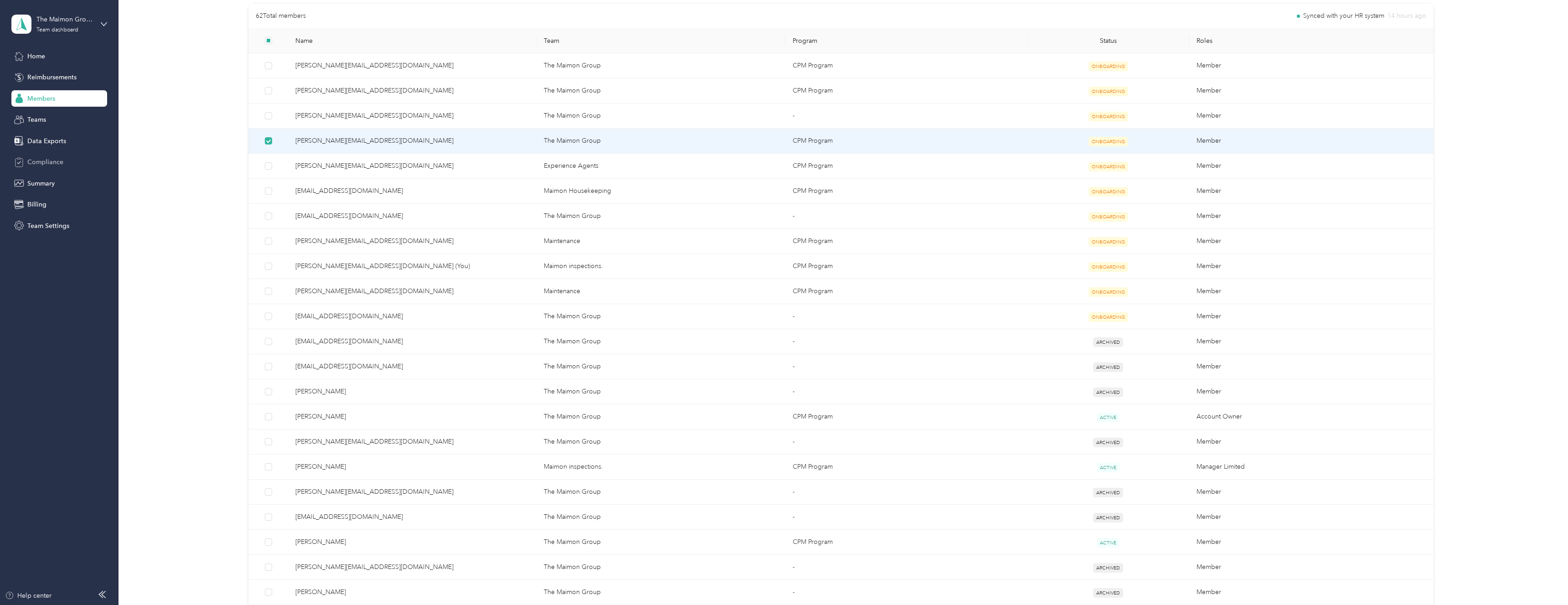 click on "Compliance" at bounding box center [59, 162] 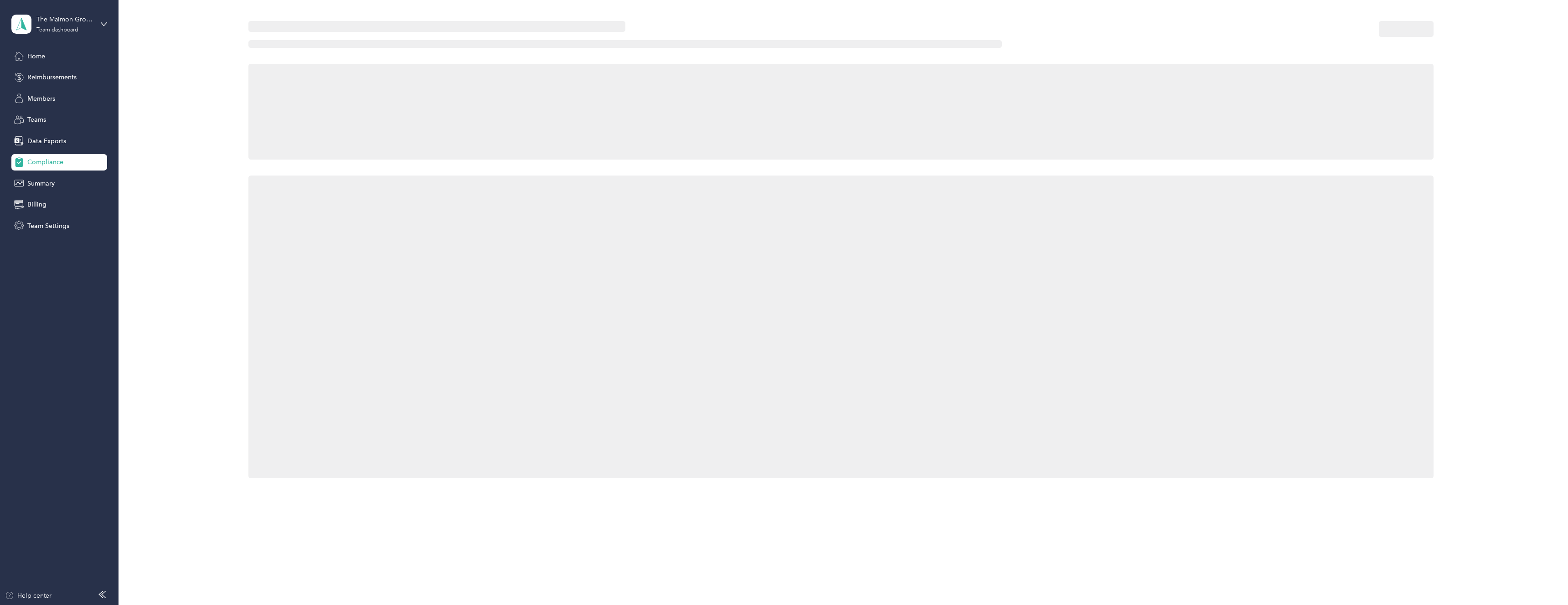 scroll, scrollTop: 0, scrollLeft: 0, axis: both 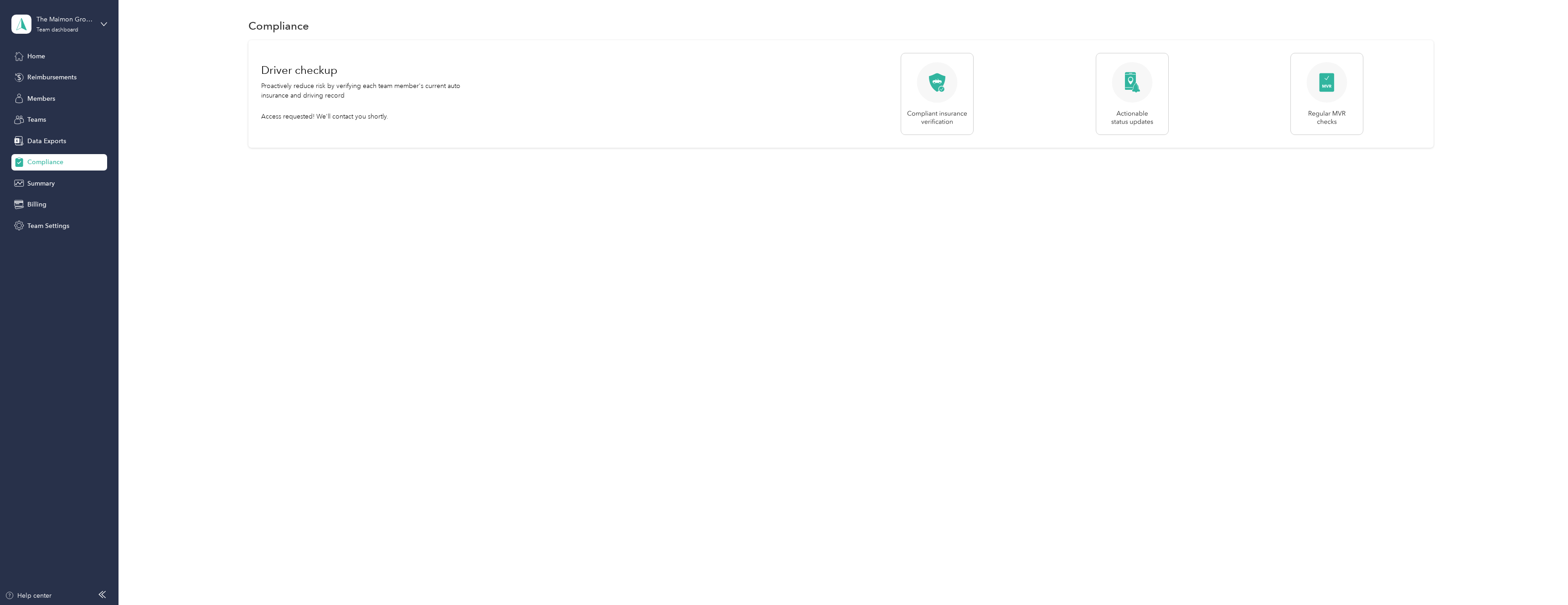click at bounding box center [937, 94] 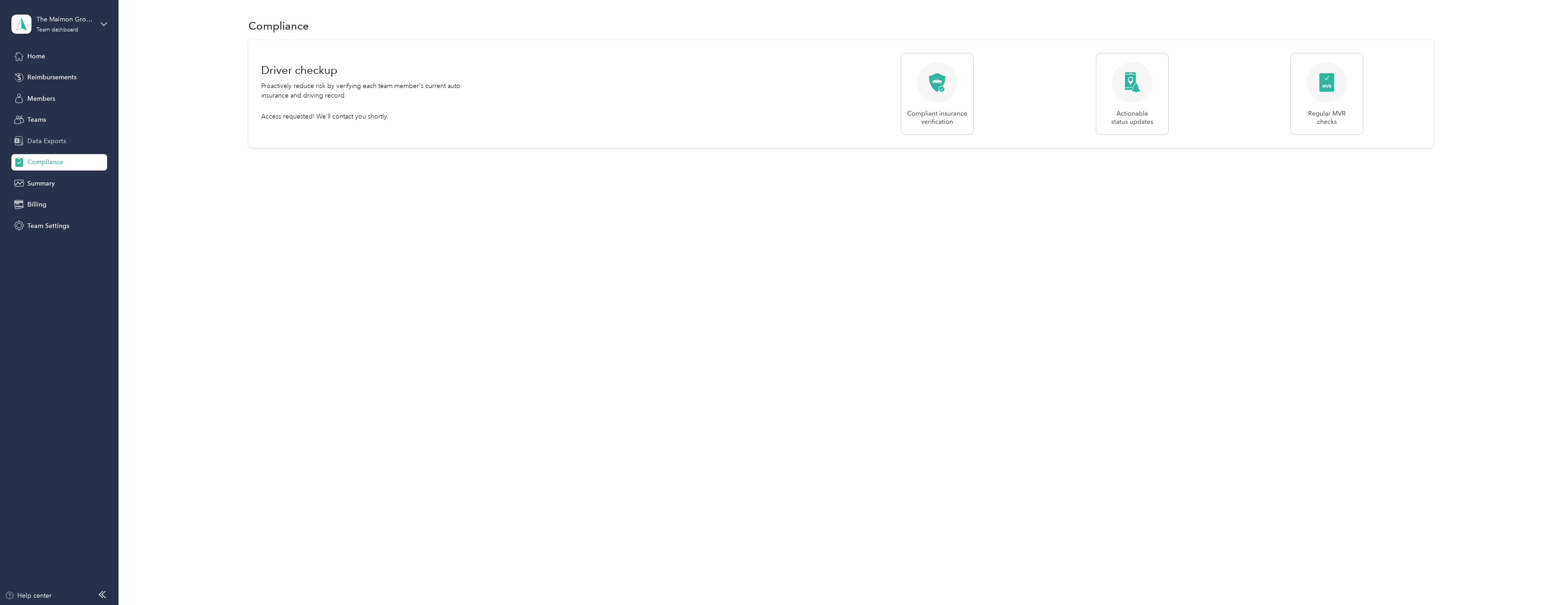 click on "Data Exports" at bounding box center (46, 141) 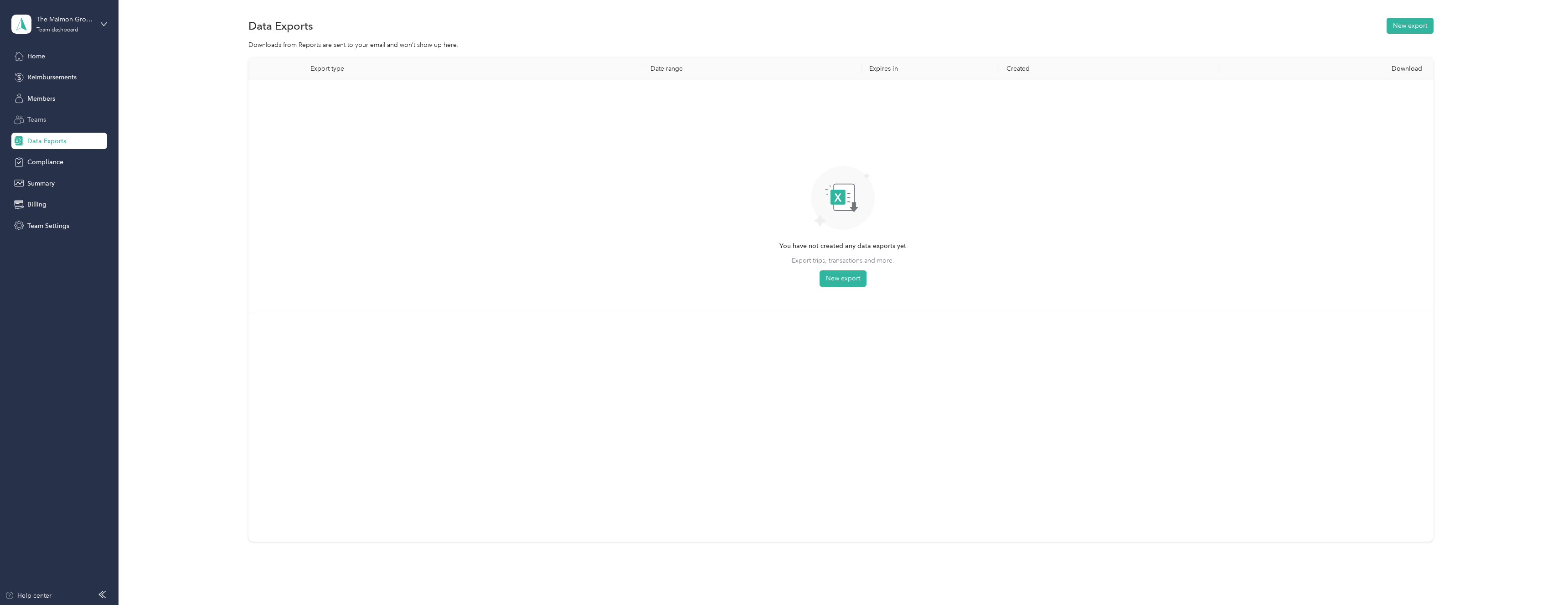 click on "Teams" at bounding box center [36, 119] 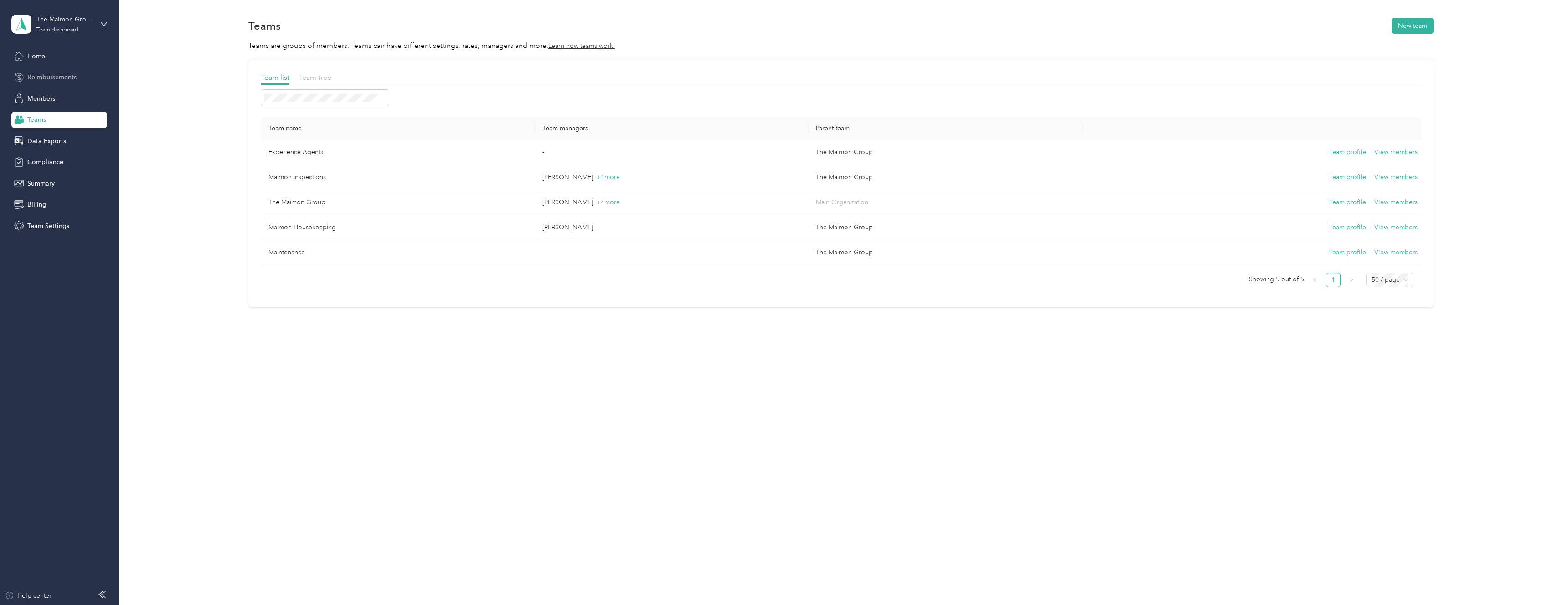 click on "Reimbursements" at bounding box center (52, 77) 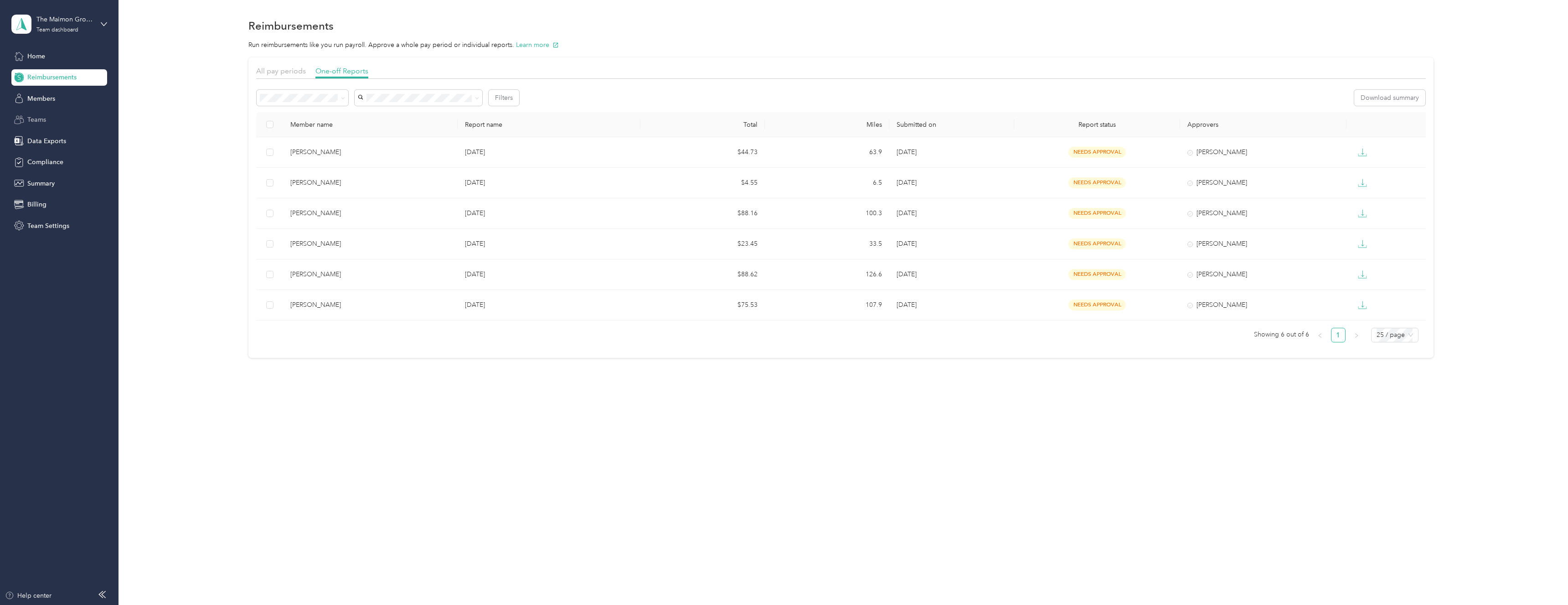 click on "Teams" at bounding box center [59, 120] 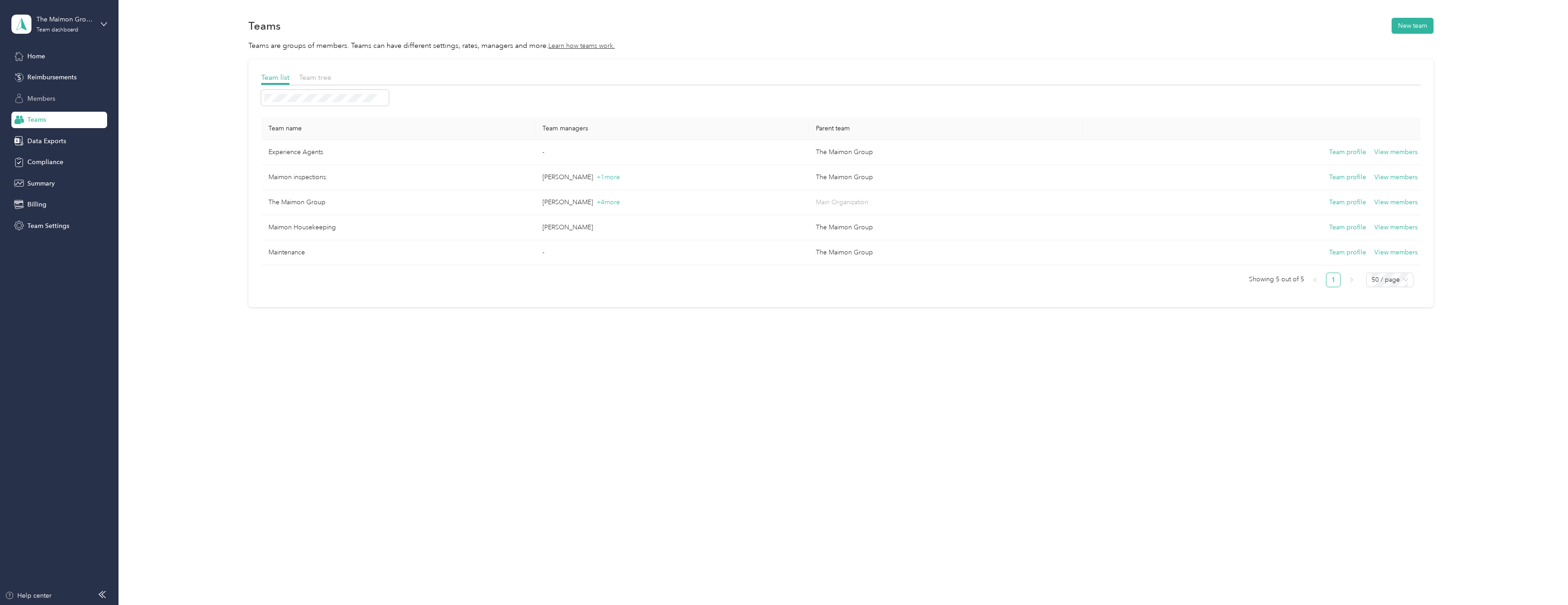 click on "Members" at bounding box center (41, 98) 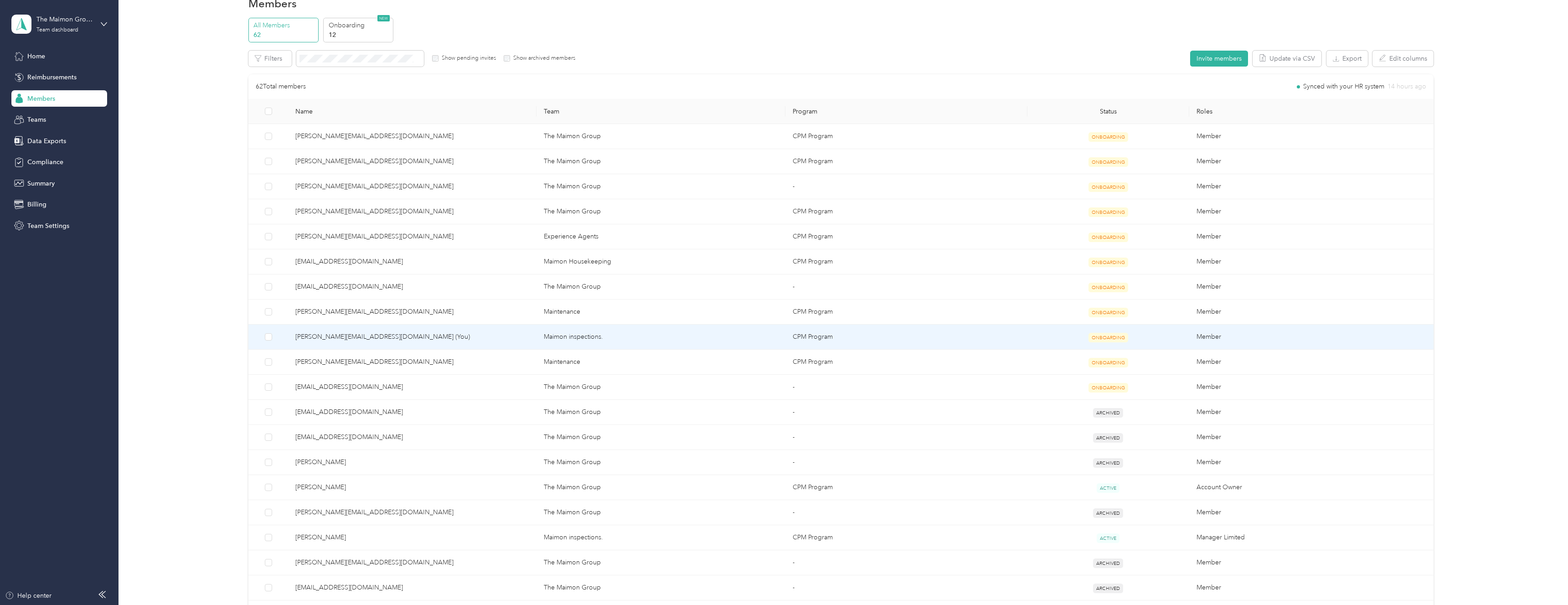 scroll, scrollTop: 58, scrollLeft: 0, axis: vertical 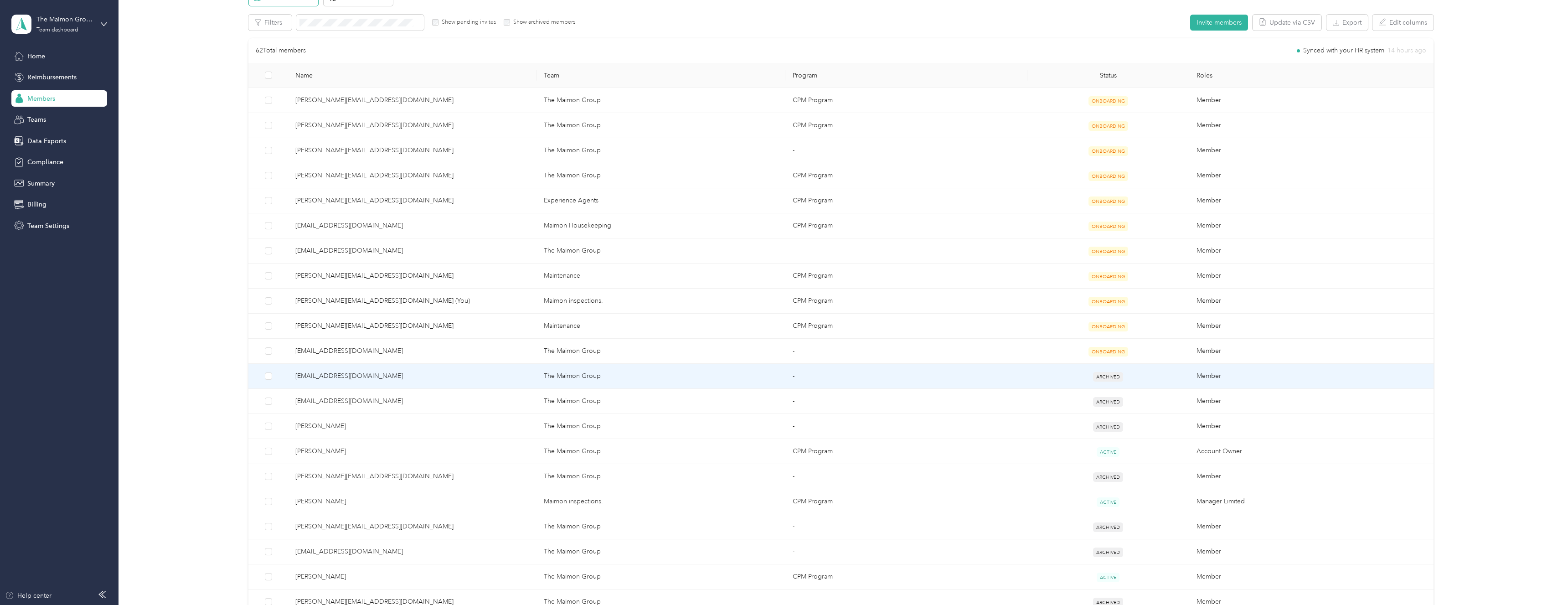 click on "[EMAIL_ADDRESS][DOMAIN_NAME]" at bounding box center [412, 376] 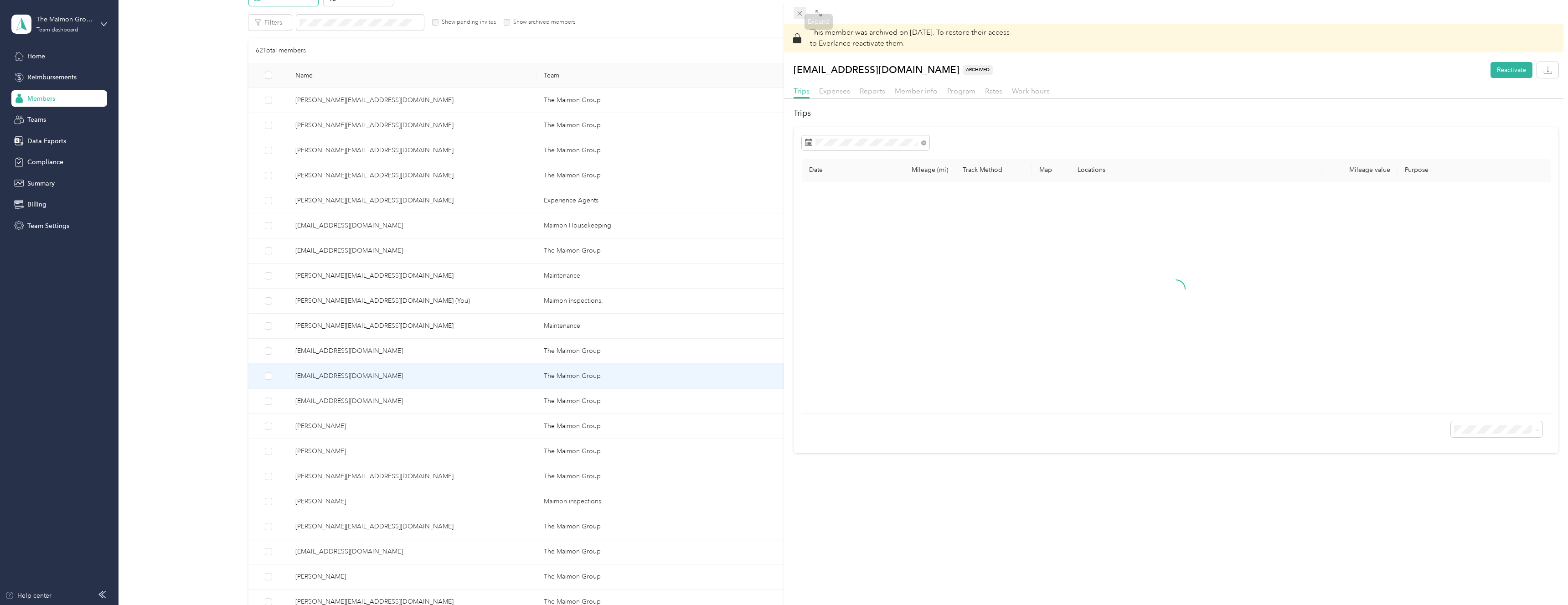 click at bounding box center (800, 13) 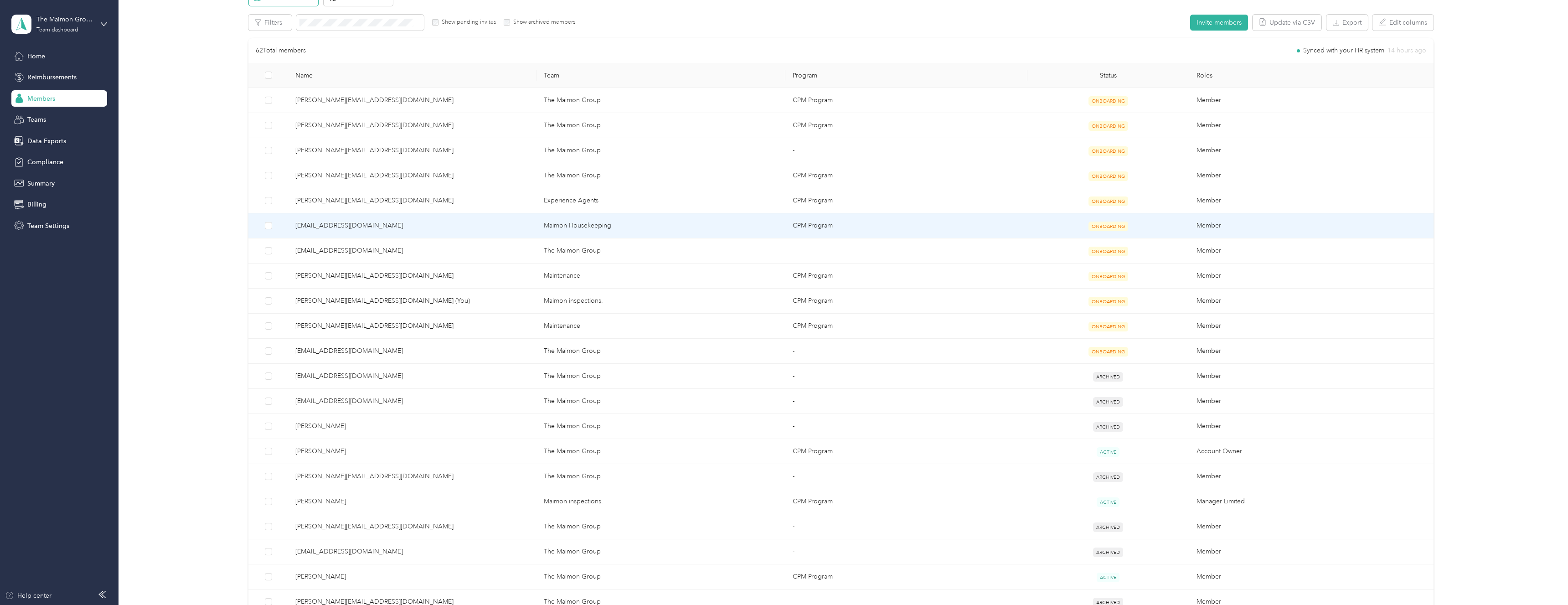click on "[EMAIL_ADDRESS][DOMAIN_NAME]" at bounding box center (412, 226) 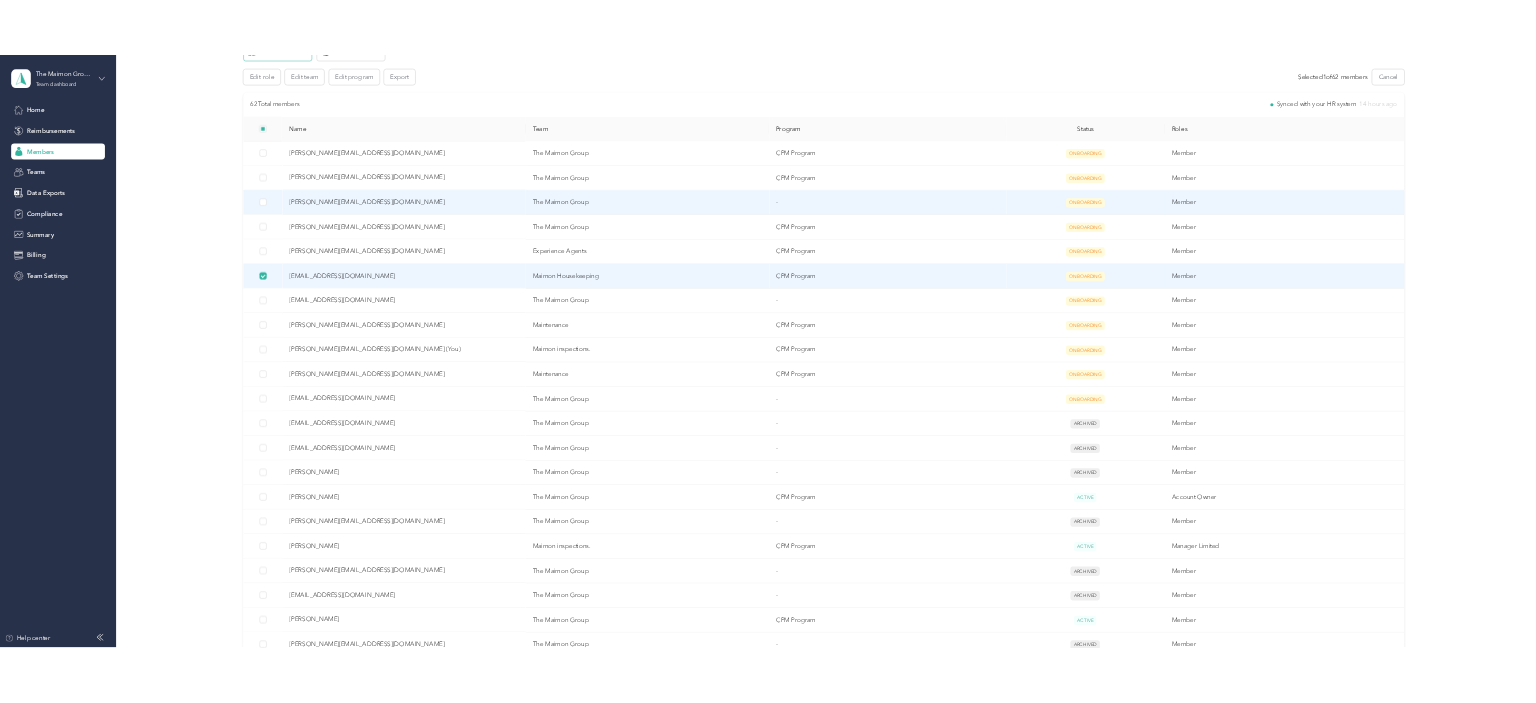 scroll, scrollTop: 0, scrollLeft: 0, axis: both 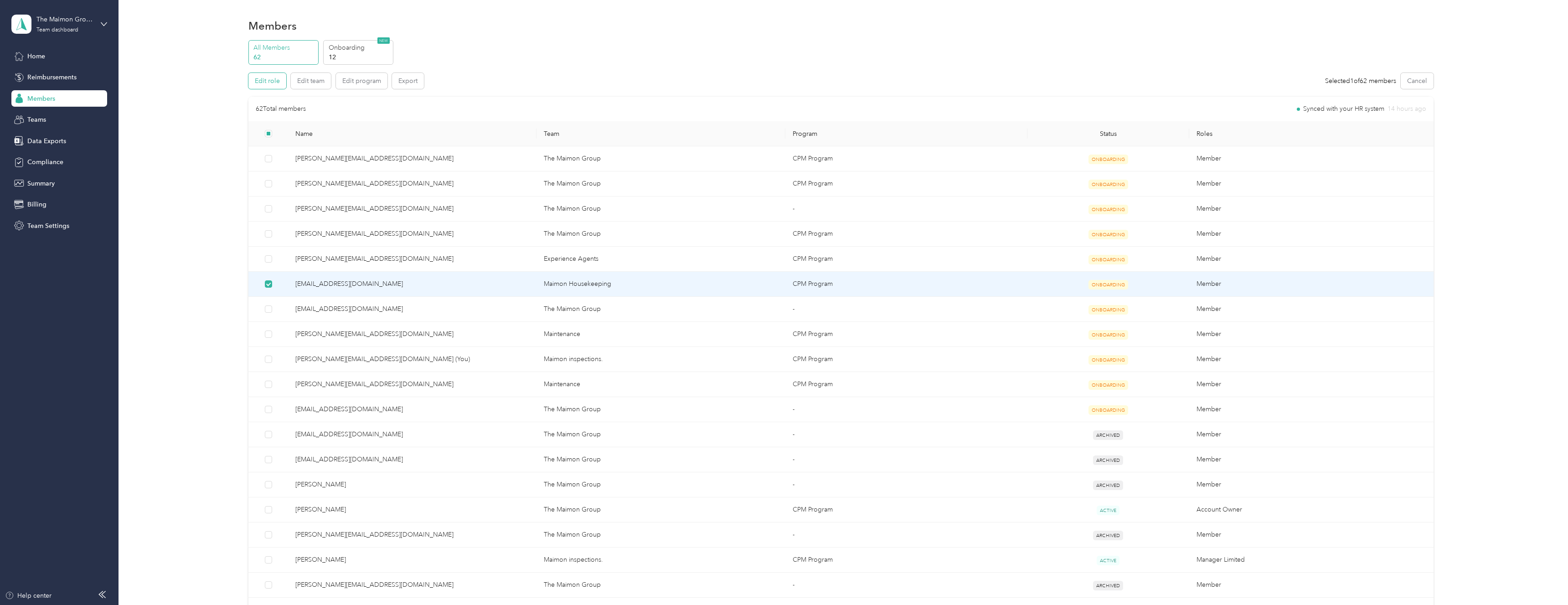 click on "Edit role" at bounding box center (267, 81) 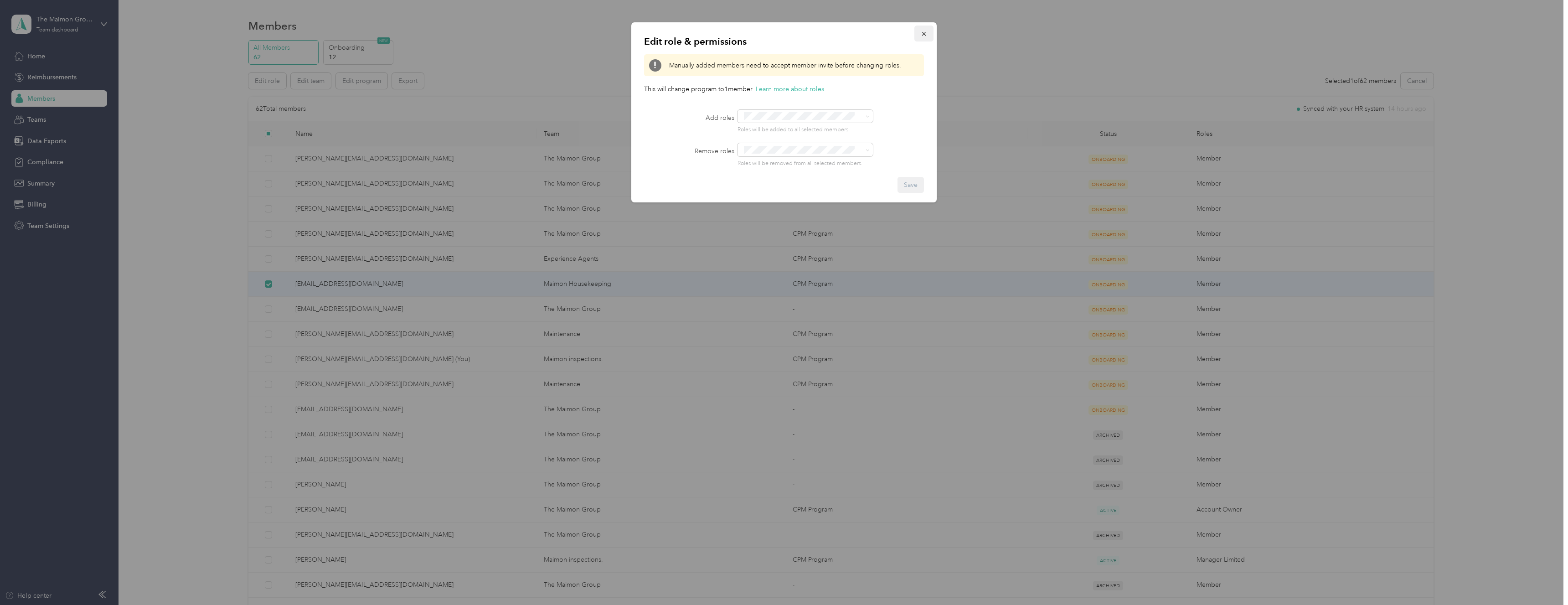 click 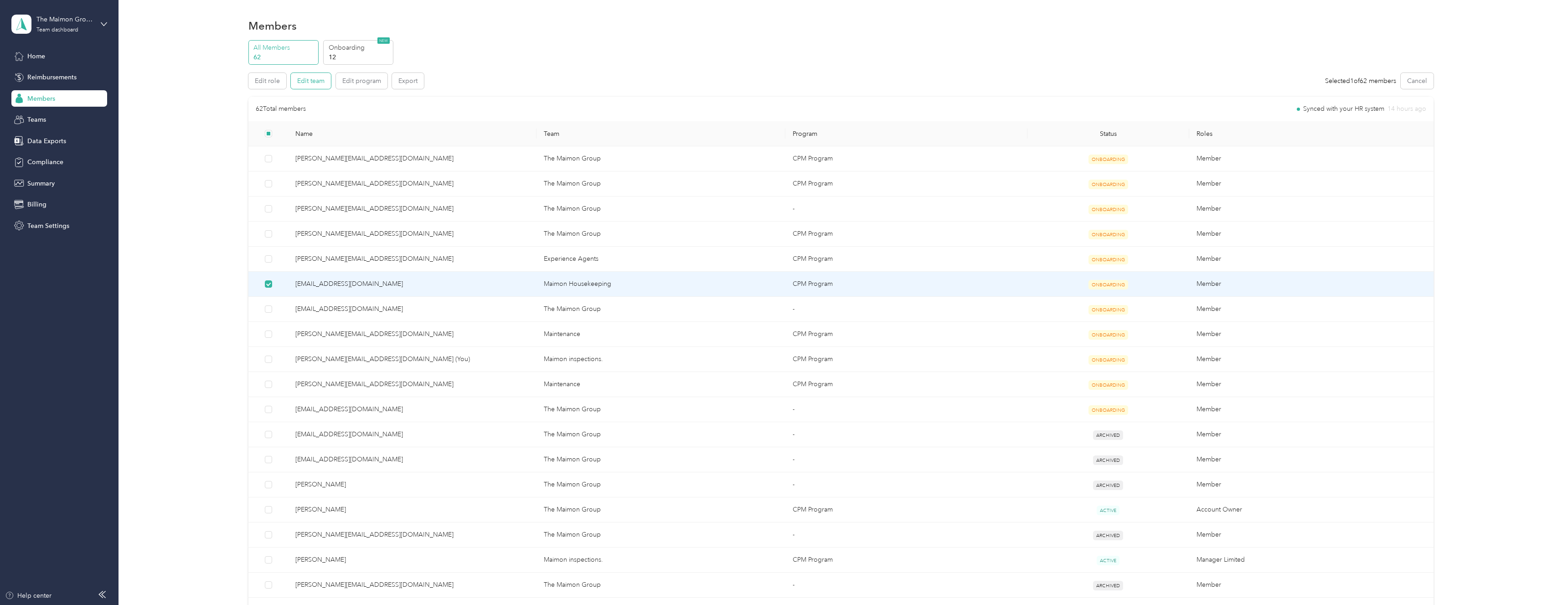 click on "Edit team" at bounding box center (311, 81) 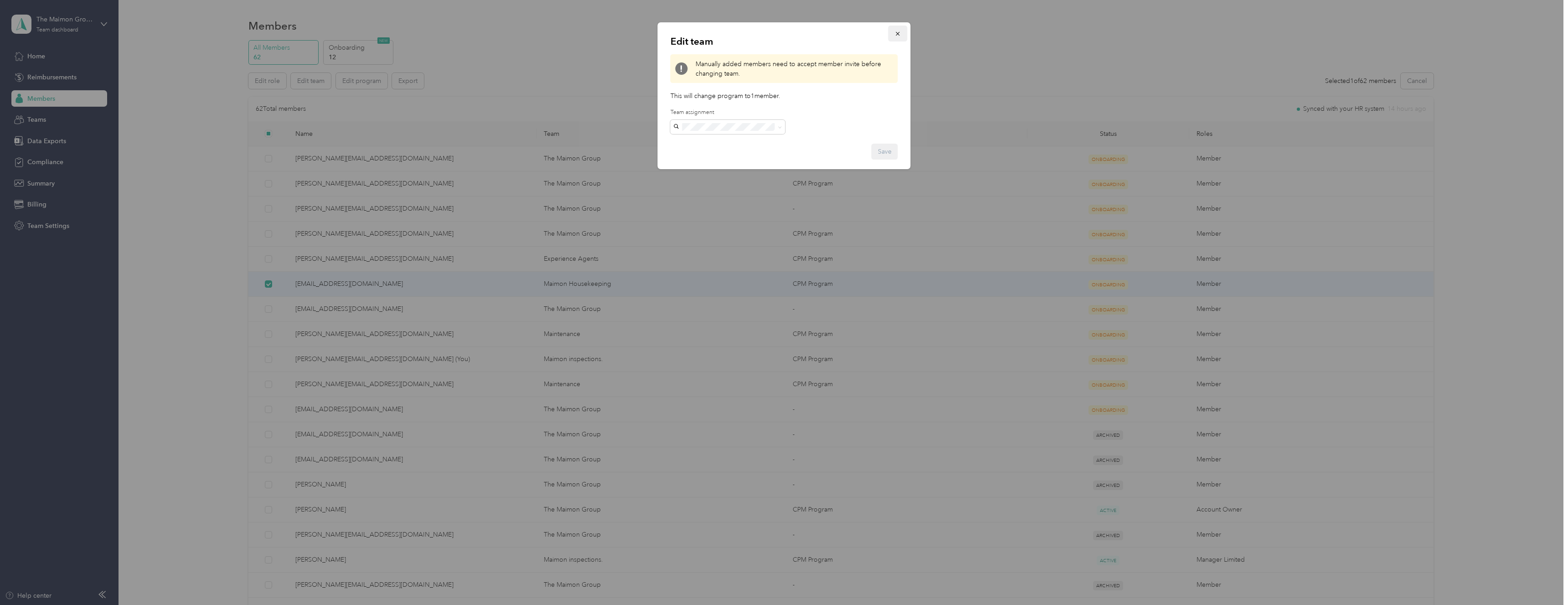 click at bounding box center (898, 33) 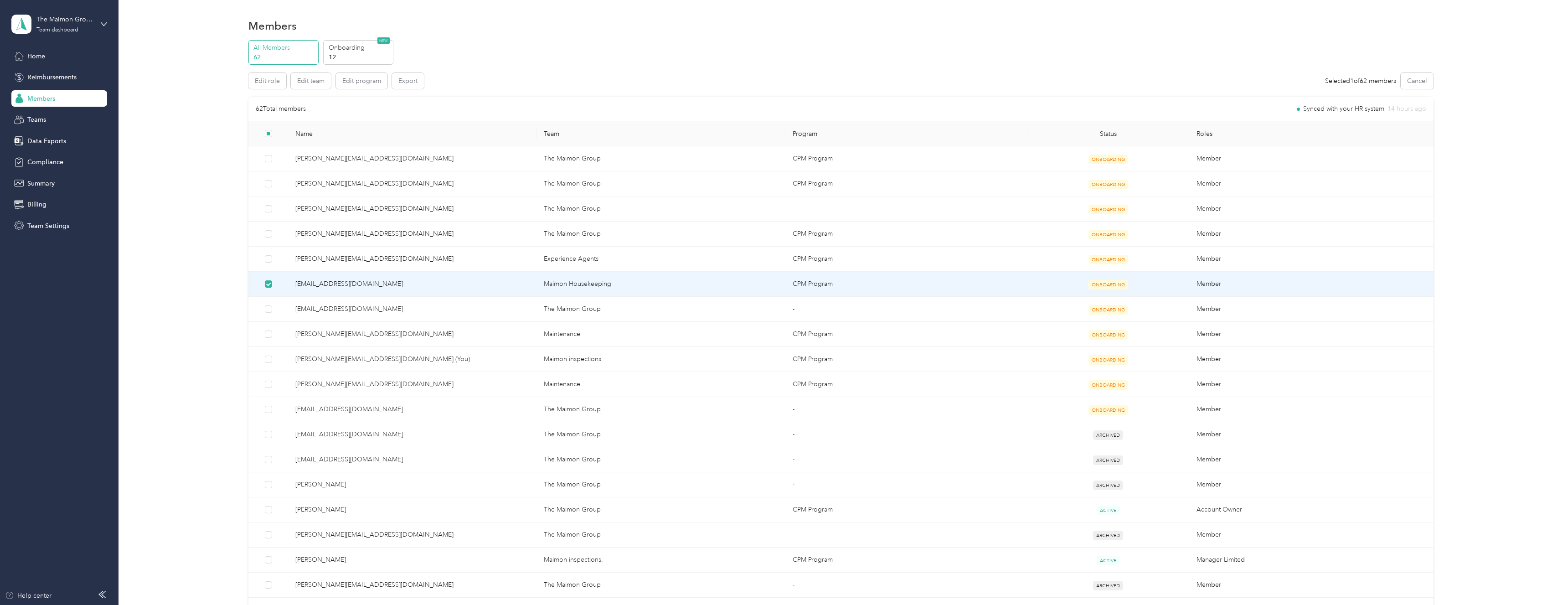 click on "Maimon Housekeeping" at bounding box center [660, 284] 